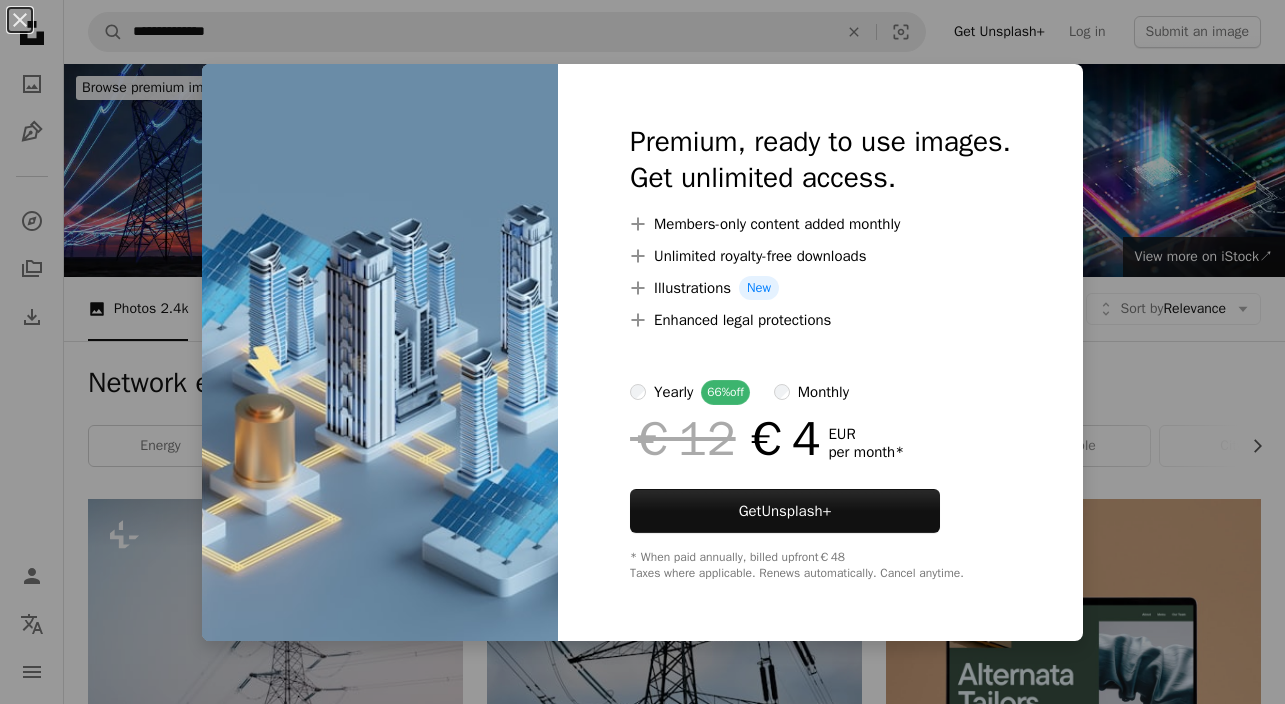 scroll, scrollTop: 535, scrollLeft: 0, axis: vertical 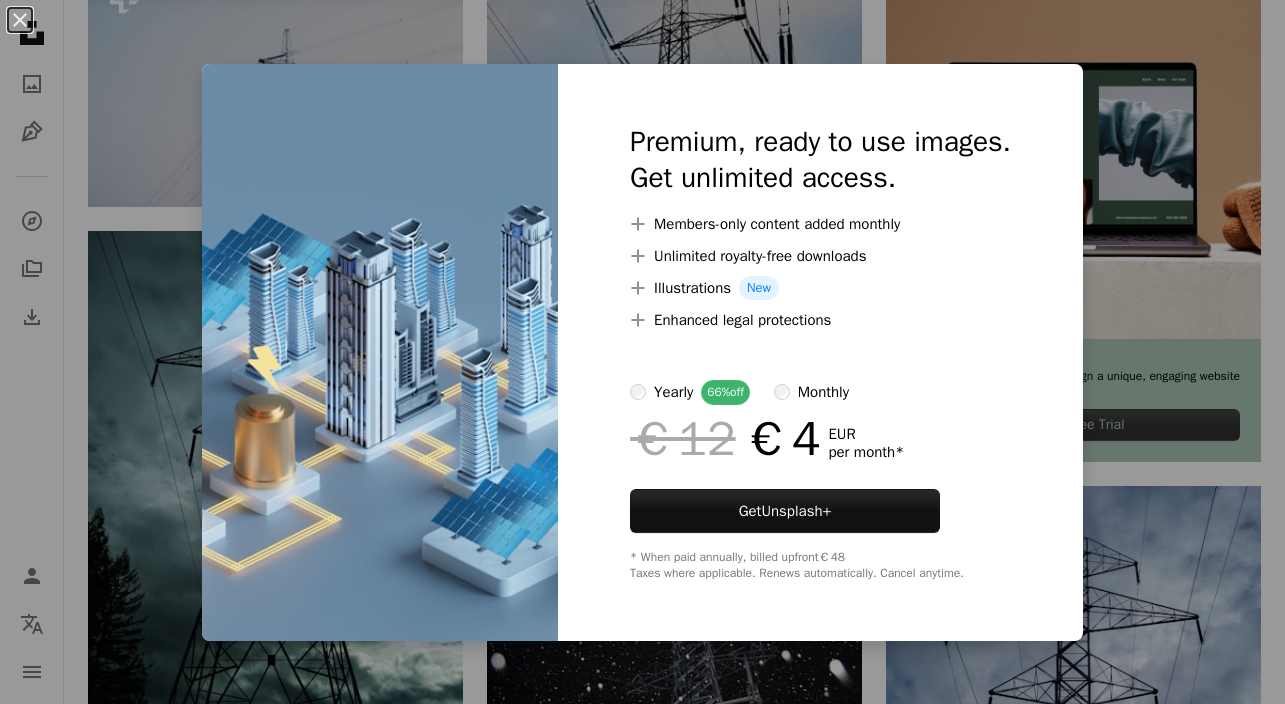 click on "An X shape Premium, ready to use images. Get unlimited access. A plus sign Members-only content added monthly A plus sign Unlimited royalty-free downloads A plus sign Illustrations  New A plus sign Enhanced legal protections yearly 66%  off monthly €12   €4 EUR per month * Get  Unsplash+ * When paid annually, billed upfront  €48 Taxes where applicable. Renews automatically. Cancel anytime." at bounding box center (642, 352) 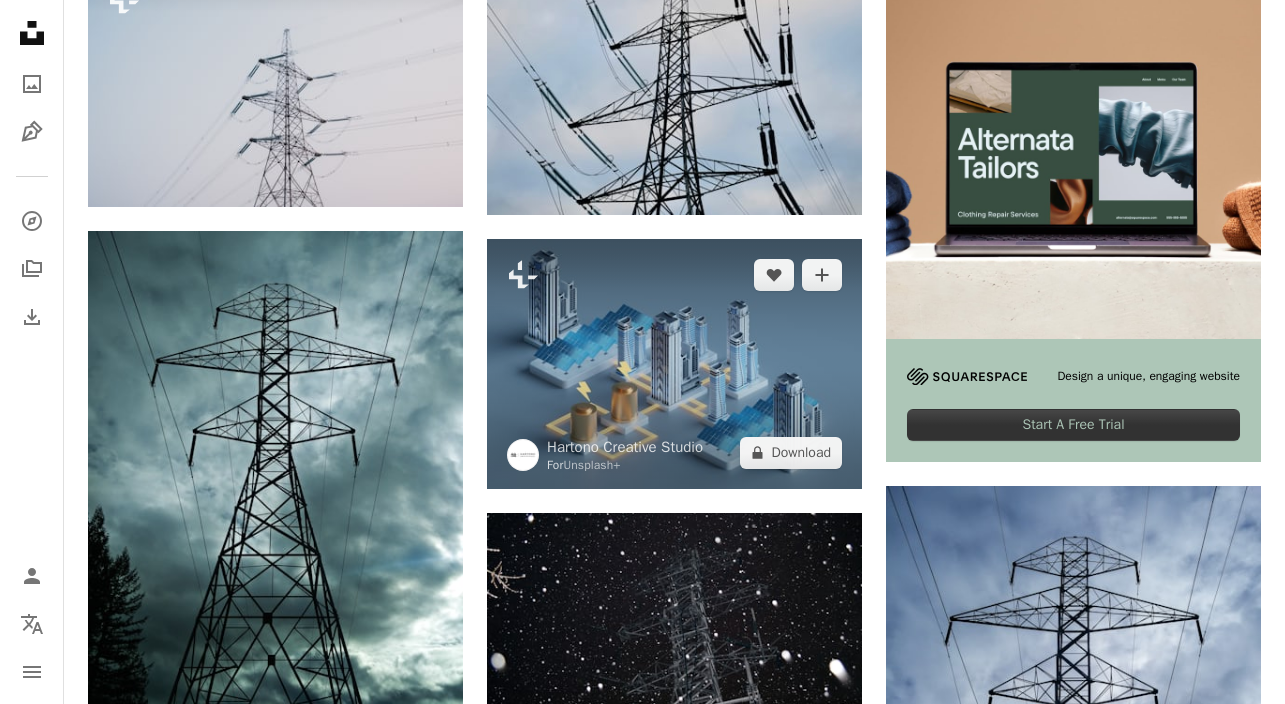 click at bounding box center [674, 364] 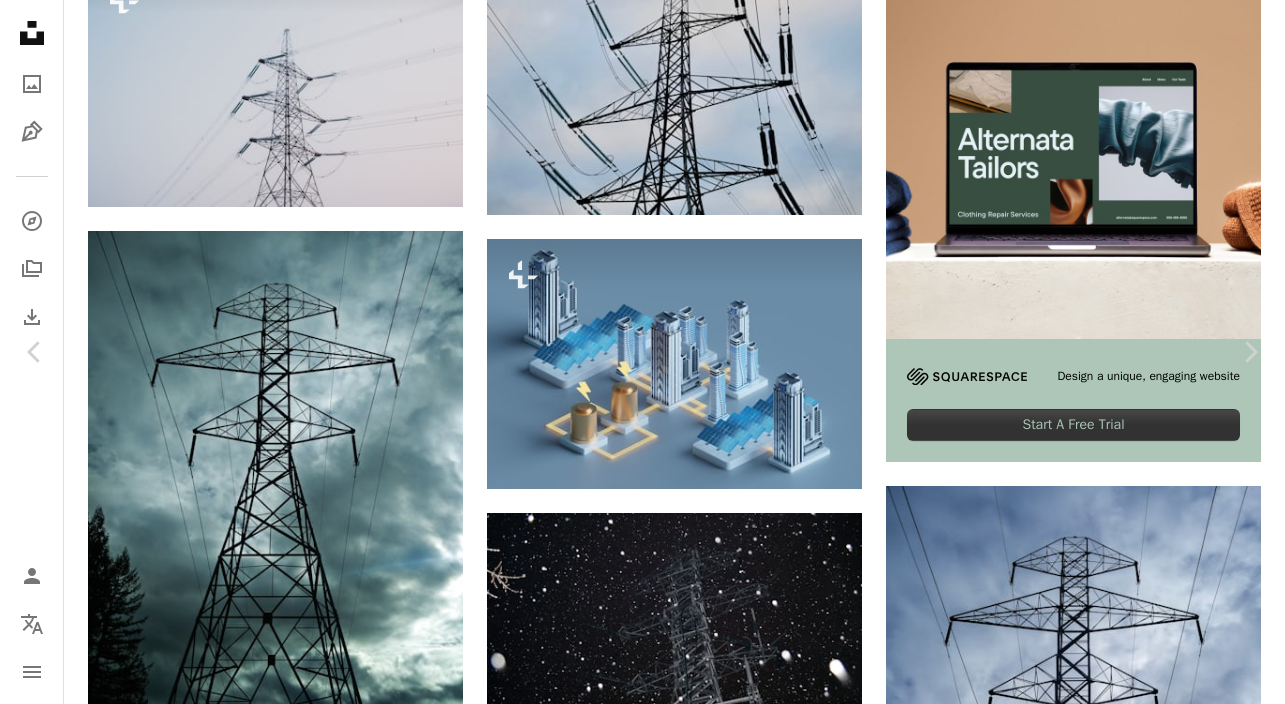 click on "A lock Download" at bounding box center [1124, 9343] 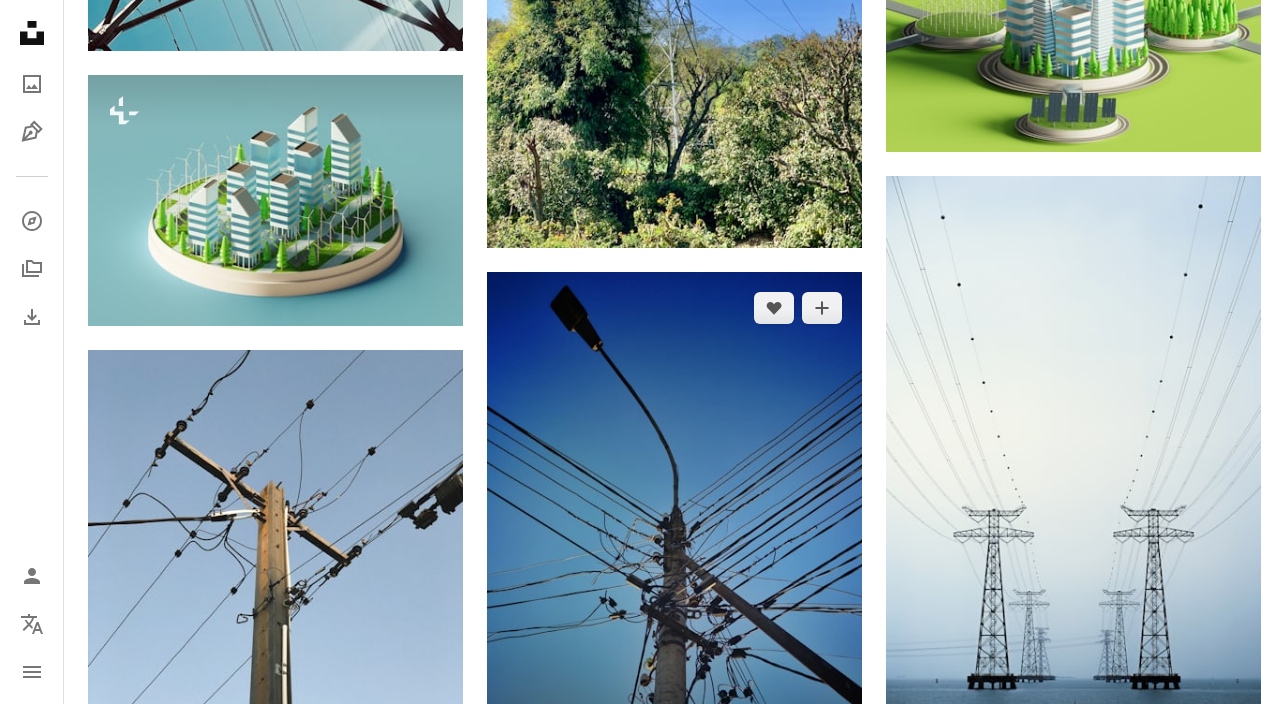 scroll, scrollTop: 3008, scrollLeft: 0, axis: vertical 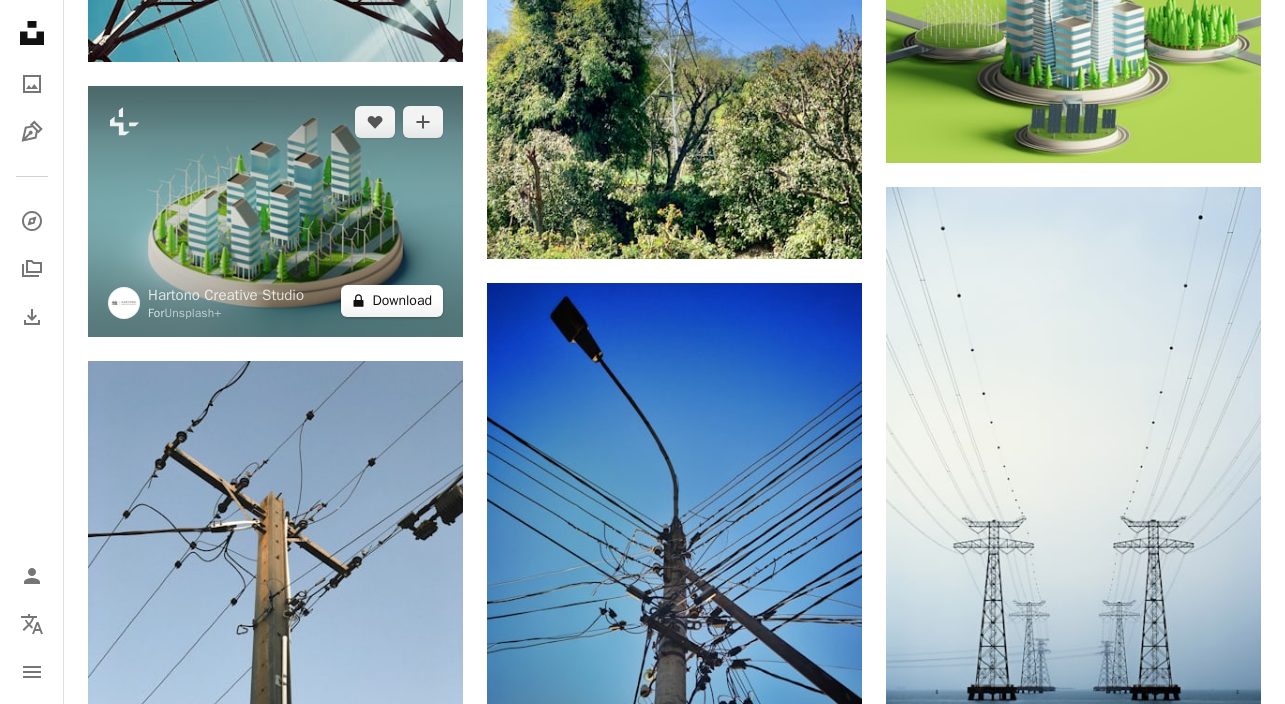 click on "A lock Download" at bounding box center [392, 301] 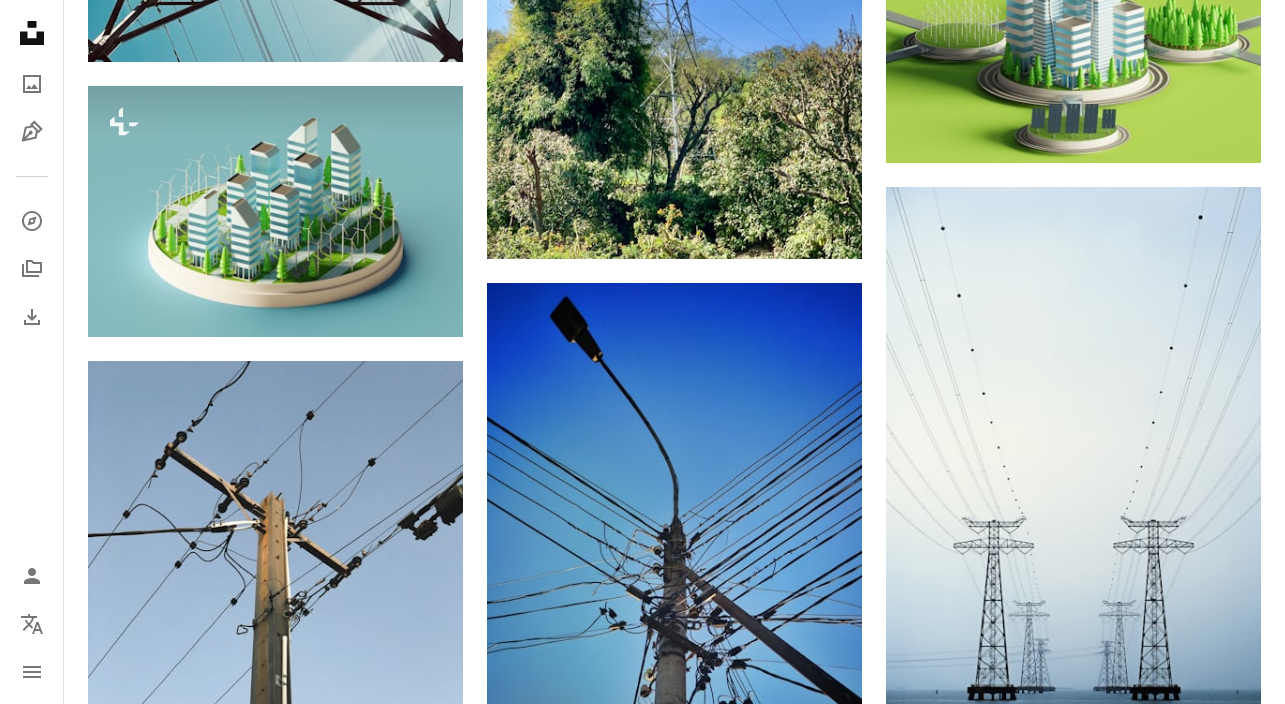 click on "An X shape Premium, ready to use images. Get unlimited access. A plus sign Members-only content added monthly A plus sign Unlimited royalty-free downloads A plus sign Illustrations  New A plus sign Enhanced legal protections yearly 66%  off monthly €12   €4 EUR per month * Get  Unsplash+ * When paid annually, billed upfront  €48 Taxes where applicable. Renews automatically. Cancel anytime." at bounding box center [642, 7175] 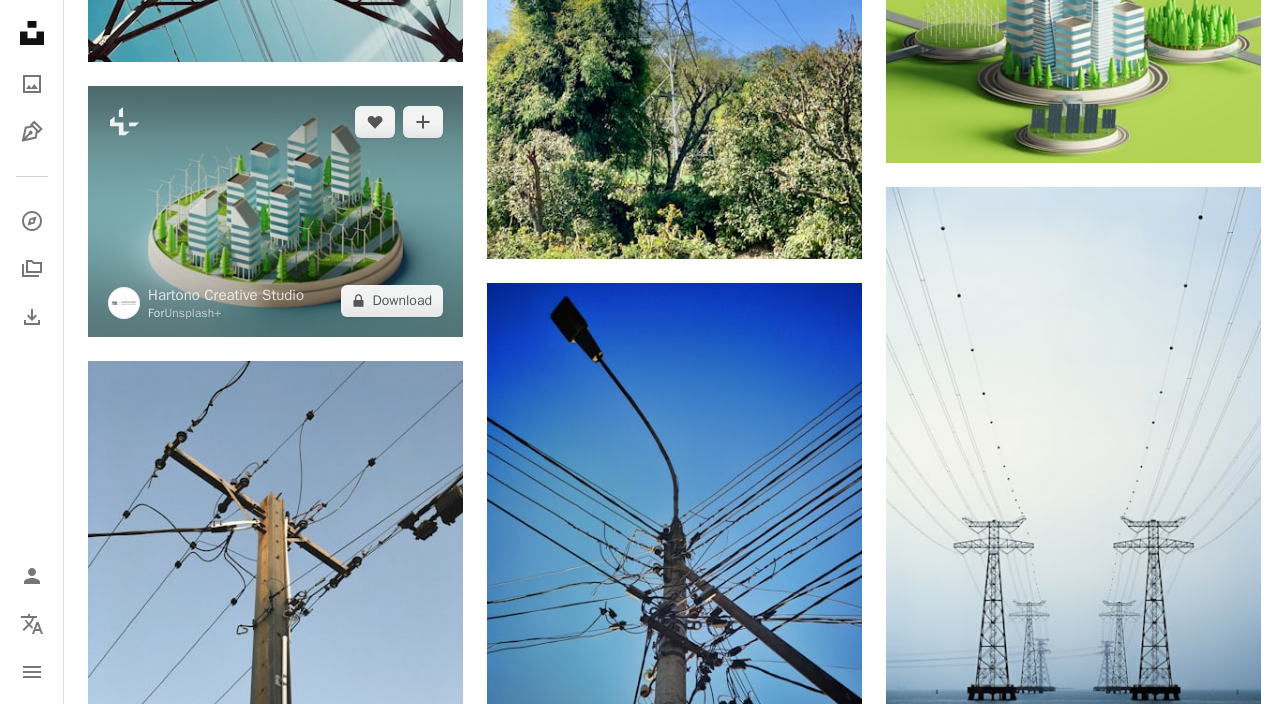 click at bounding box center [275, 211] 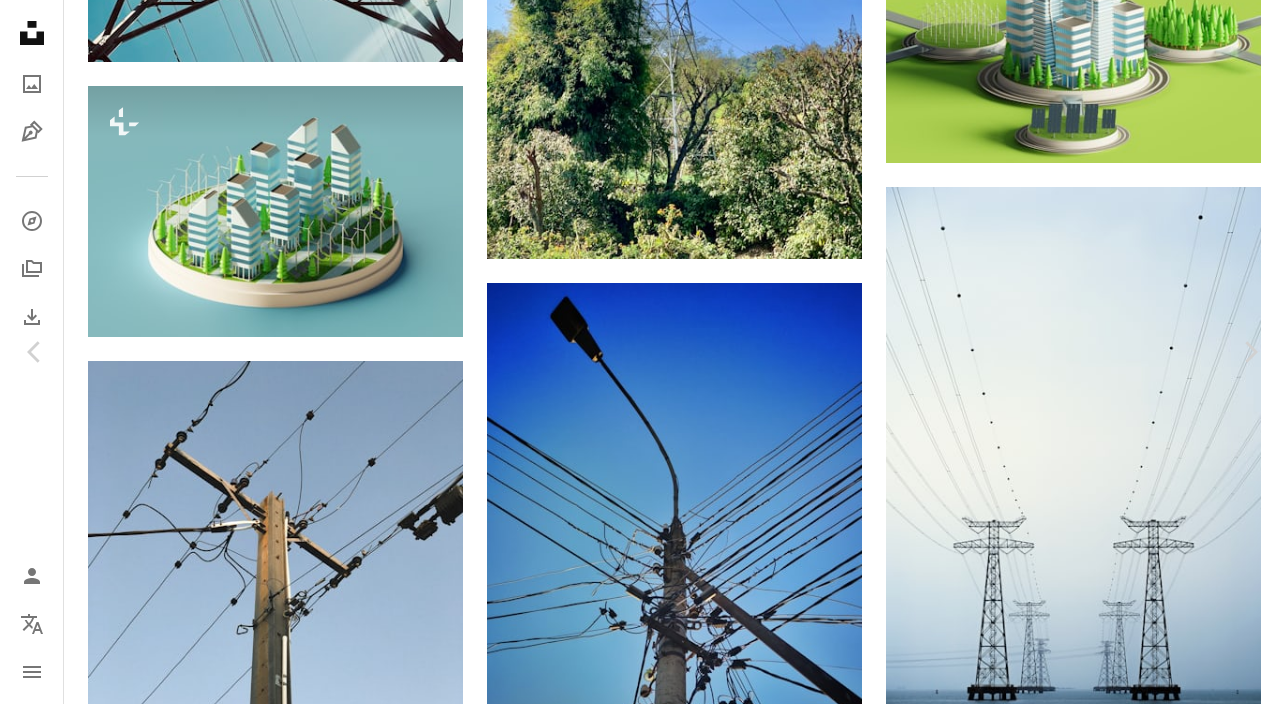 click on "A lock Download" at bounding box center [1124, 6870] 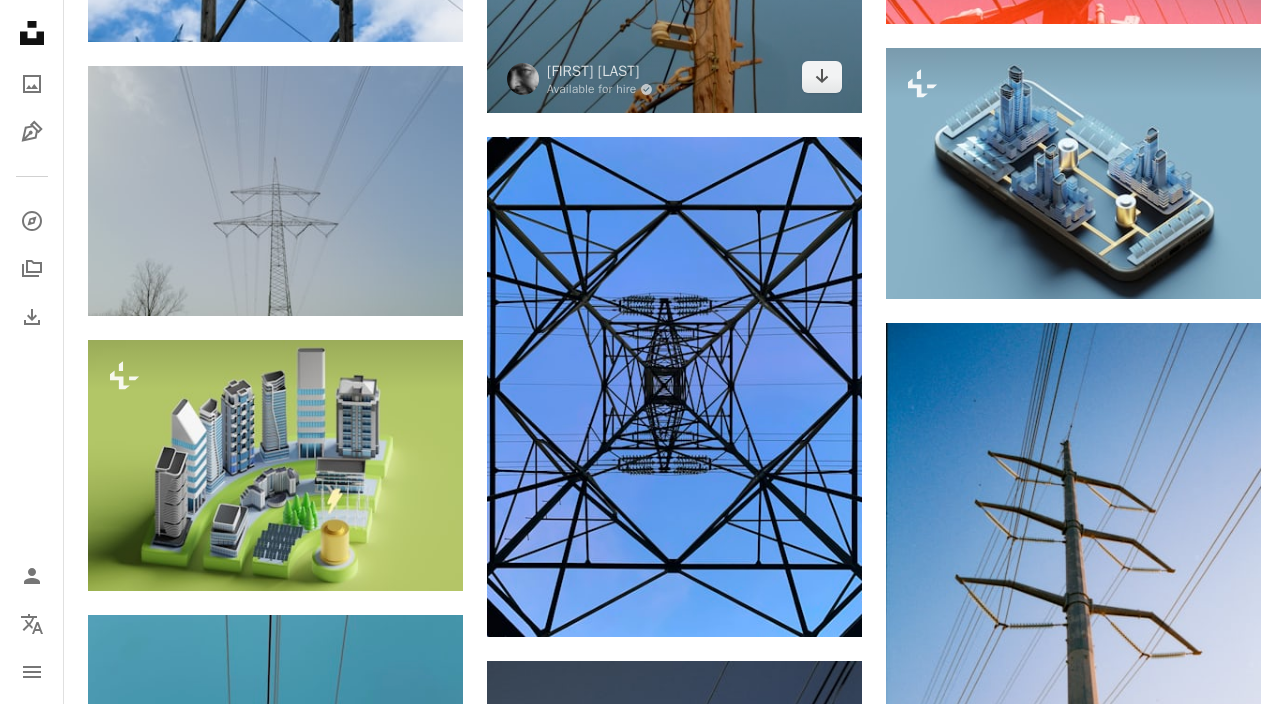 scroll, scrollTop: 6684, scrollLeft: 0, axis: vertical 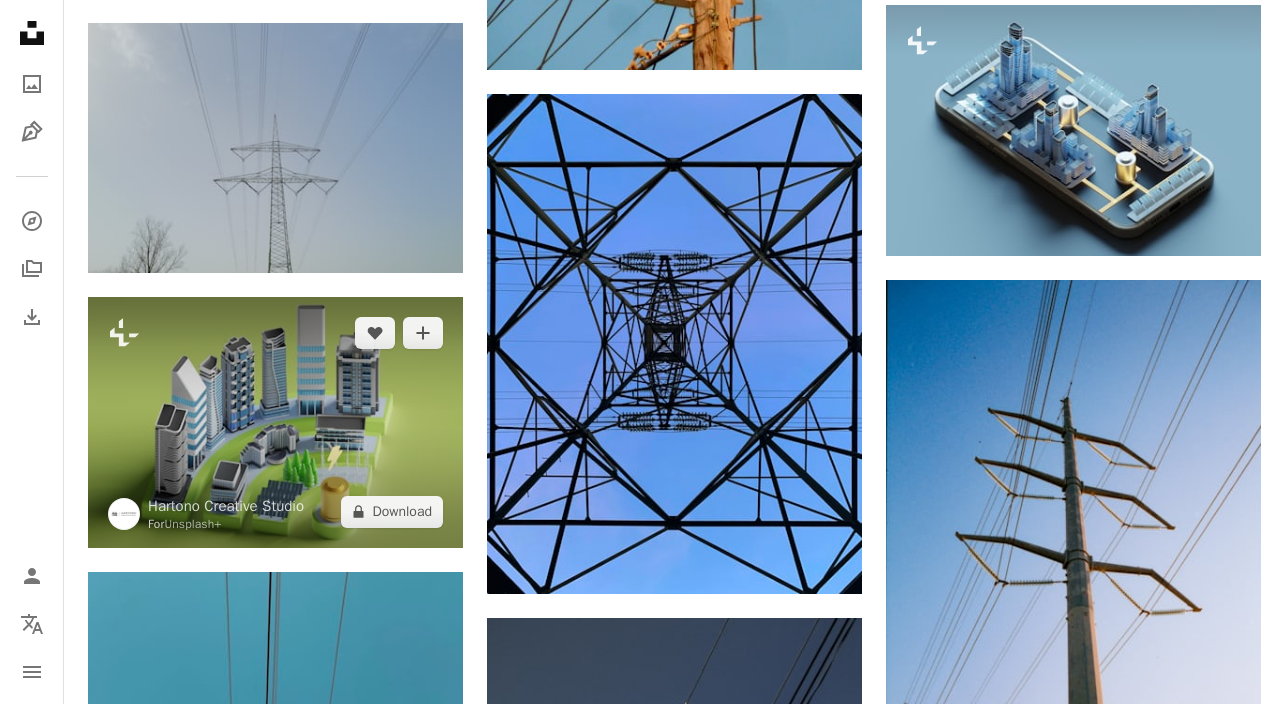click at bounding box center (275, 422) 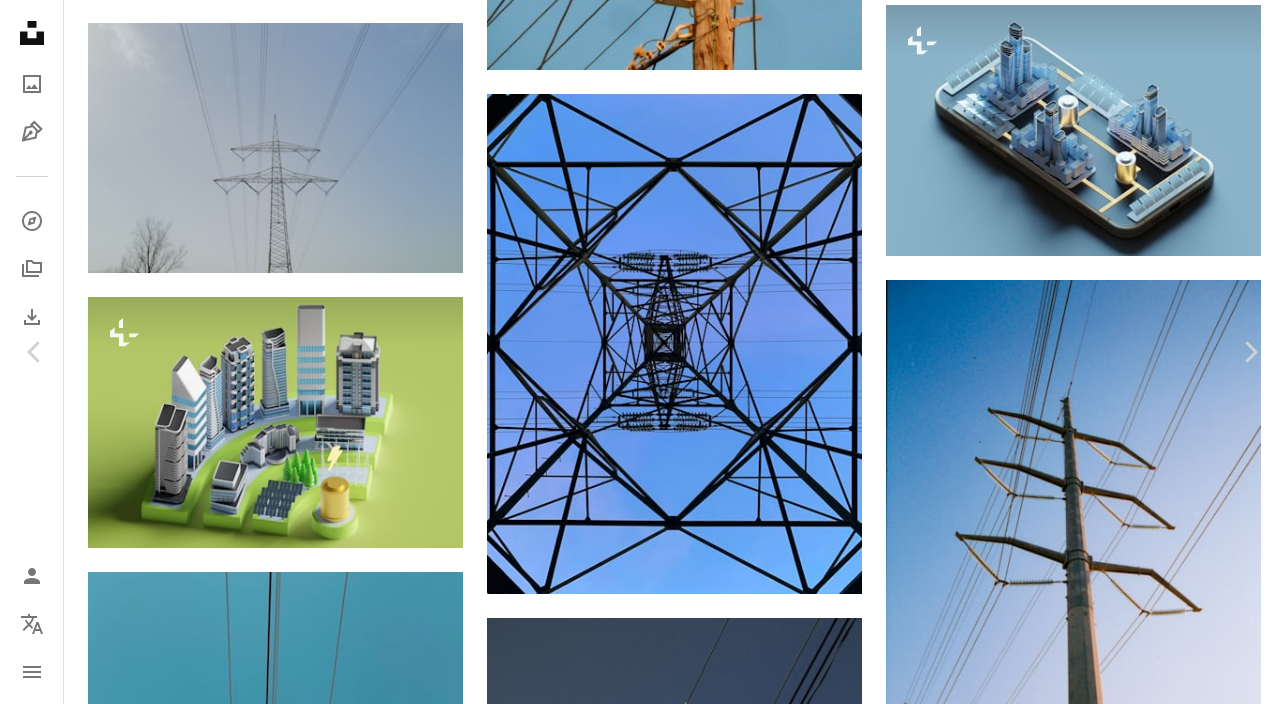 click on "A lock Download" at bounding box center (1124, 3194) 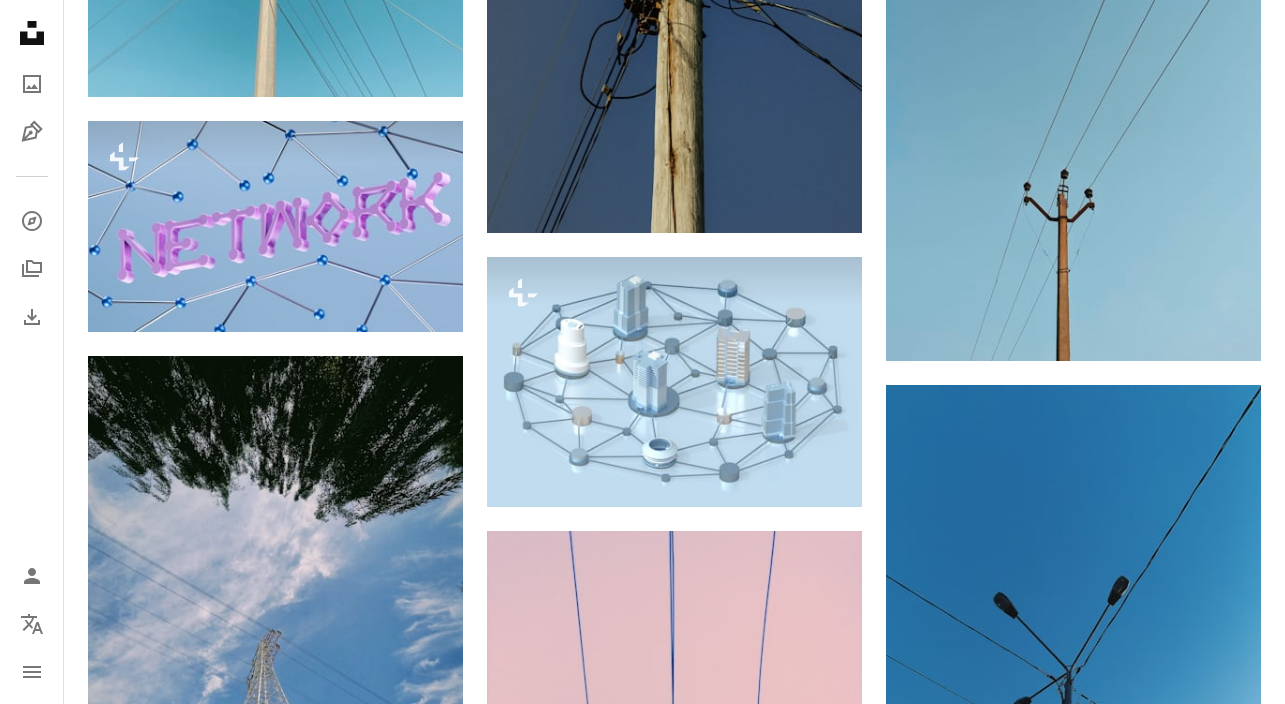 scroll, scrollTop: 7664, scrollLeft: 0, axis: vertical 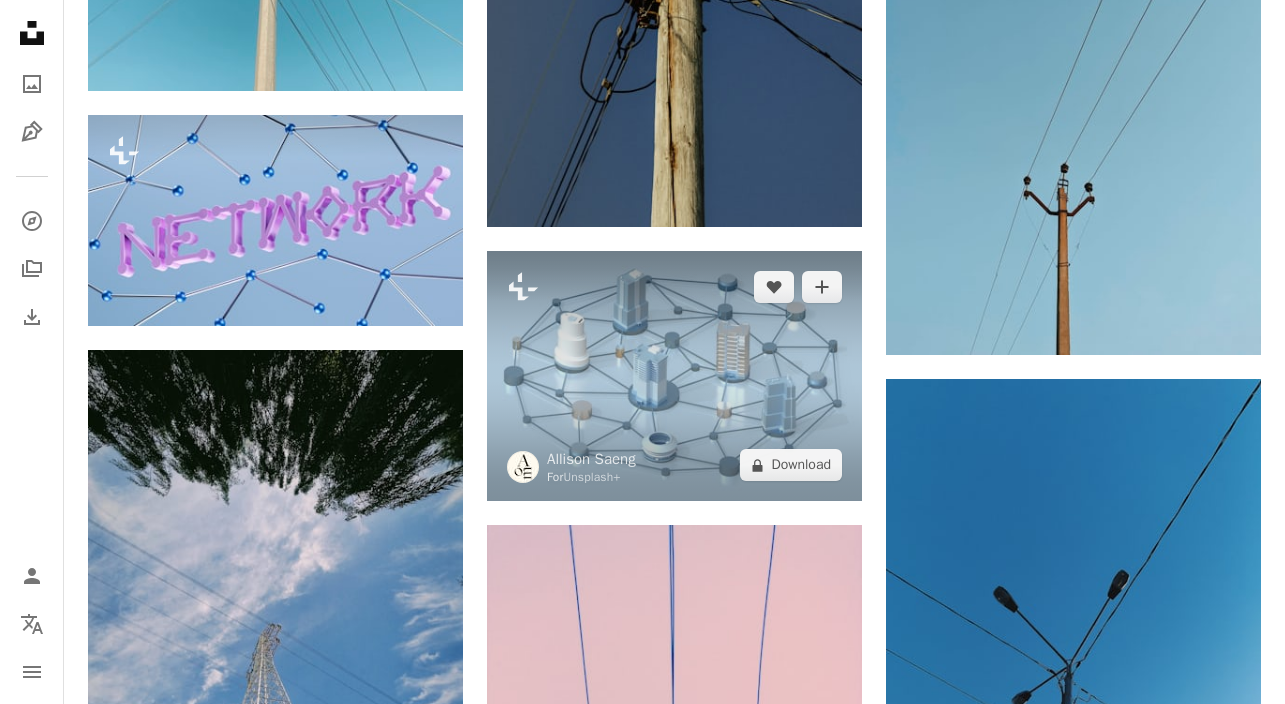 click at bounding box center [674, 376] 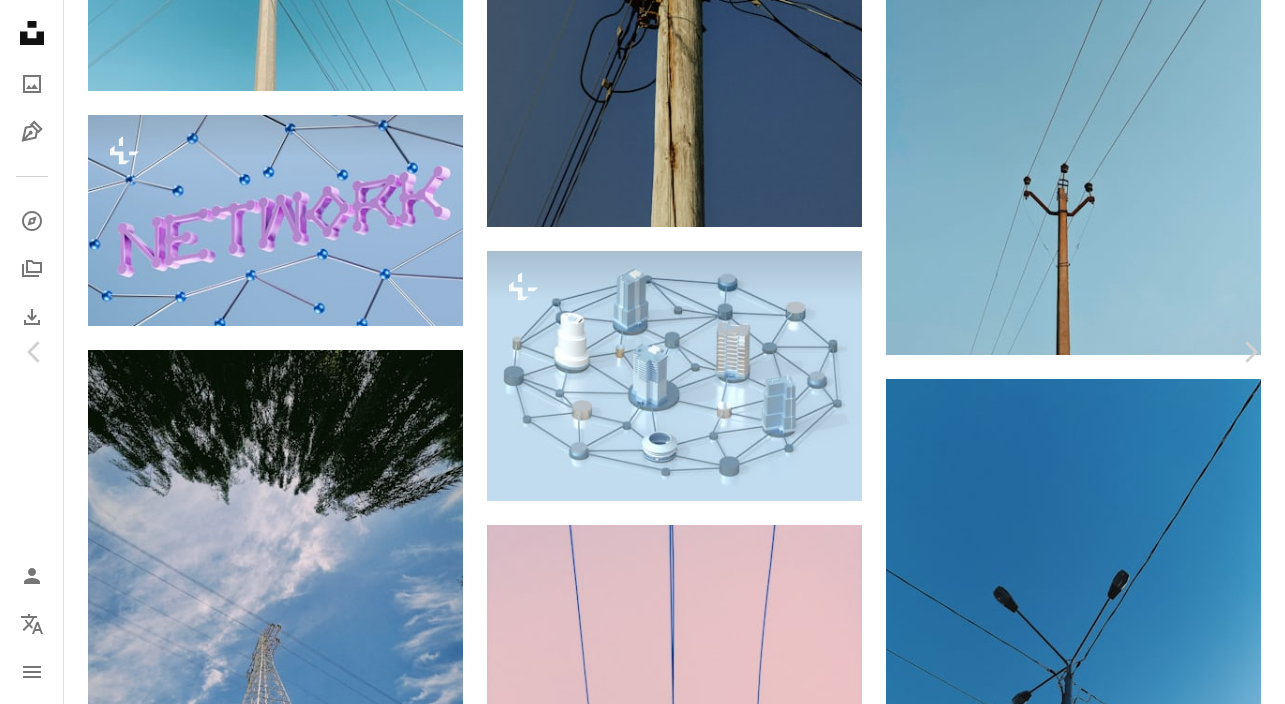 click on "A lock Download" at bounding box center (1124, 5235) 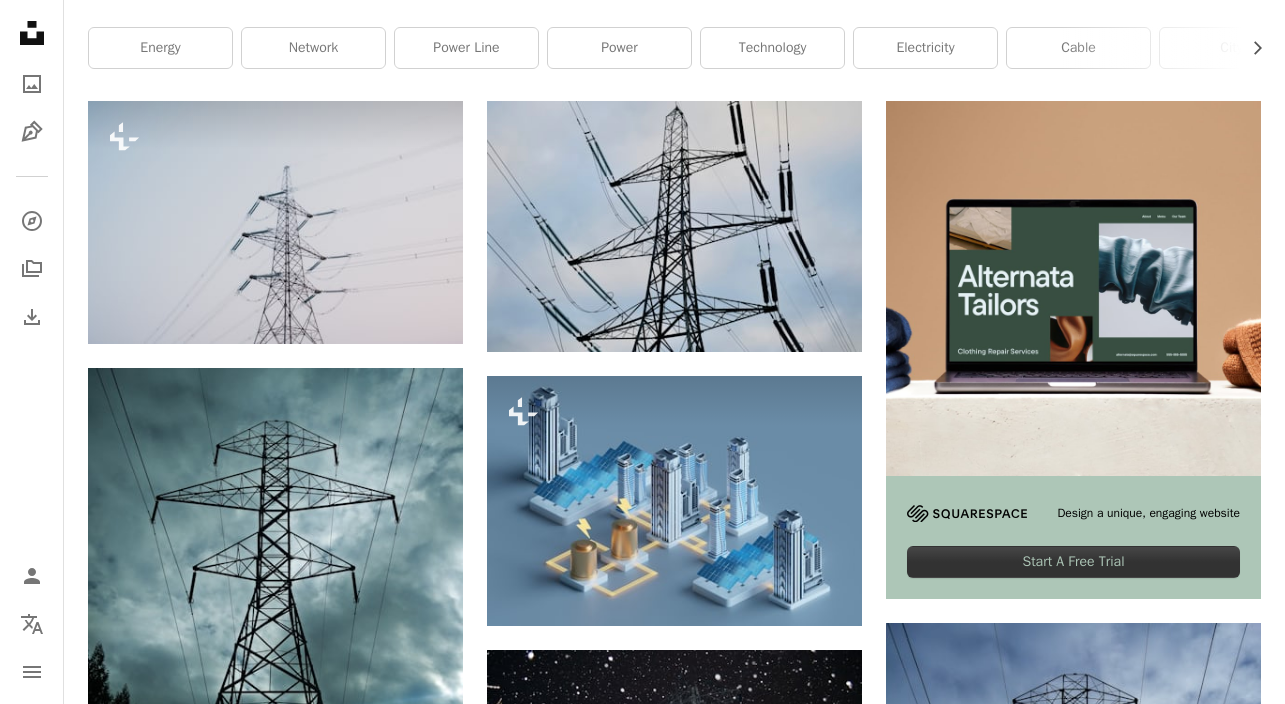 scroll, scrollTop: 0, scrollLeft: 0, axis: both 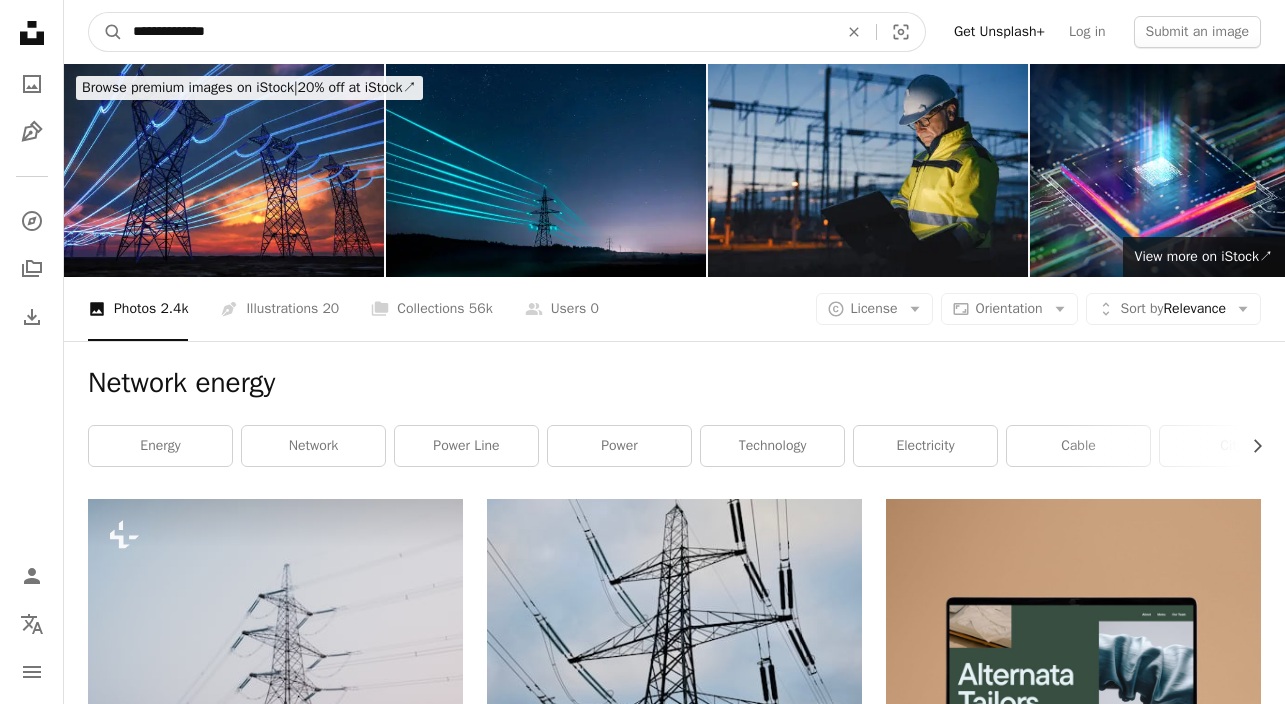 drag, startPoint x: 259, startPoint y: 39, endPoint x: 68, endPoint y: 39, distance: 191 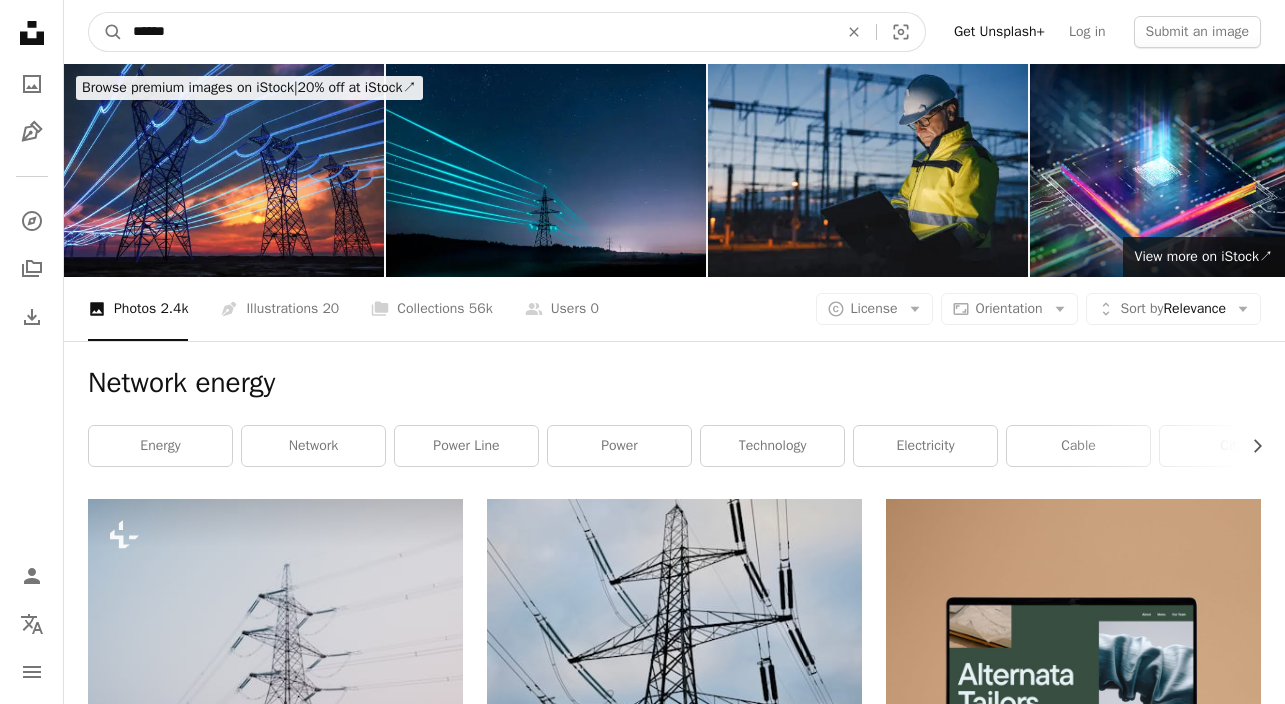 type on "******" 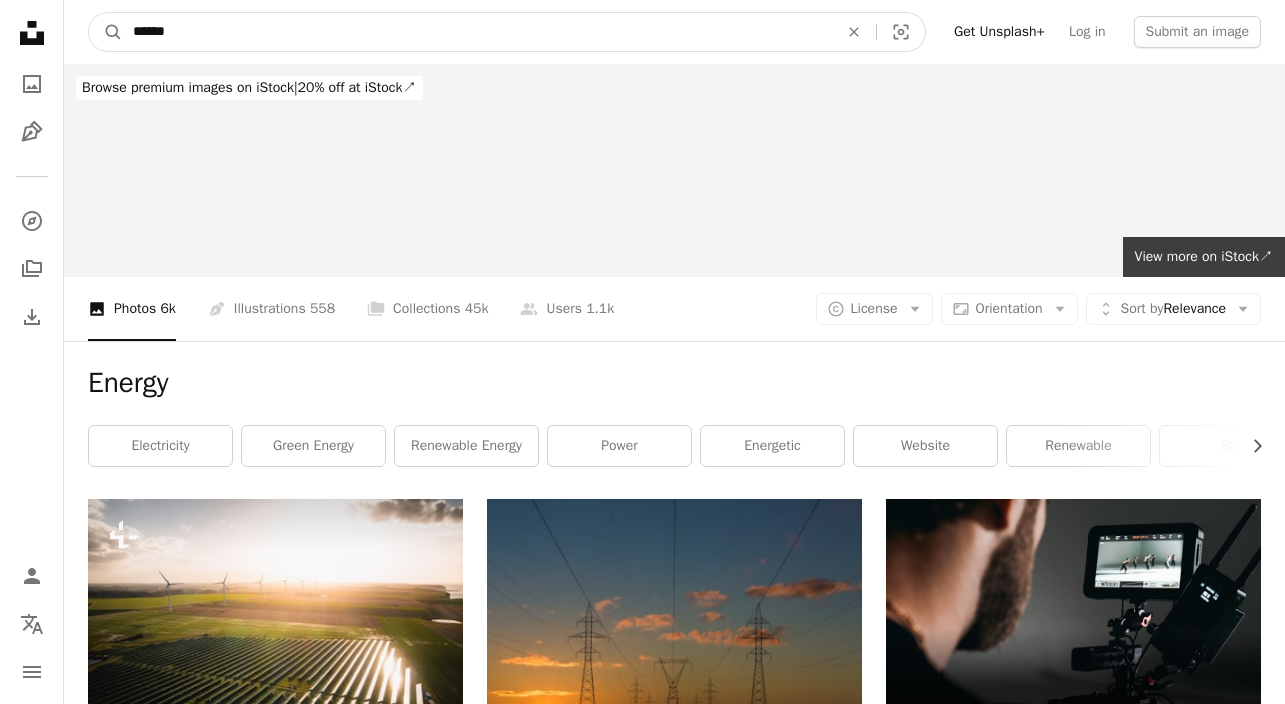 click on "******" at bounding box center [477, 32] 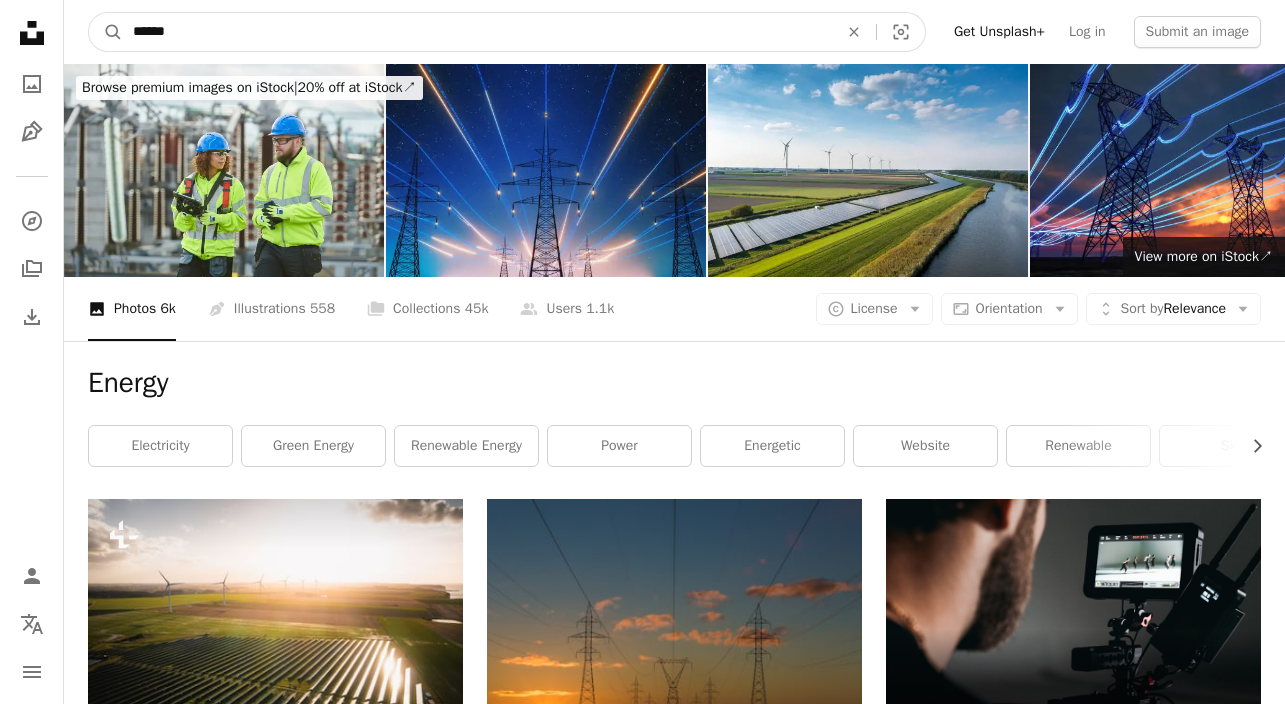 click on "******" at bounding box center [477, 32] 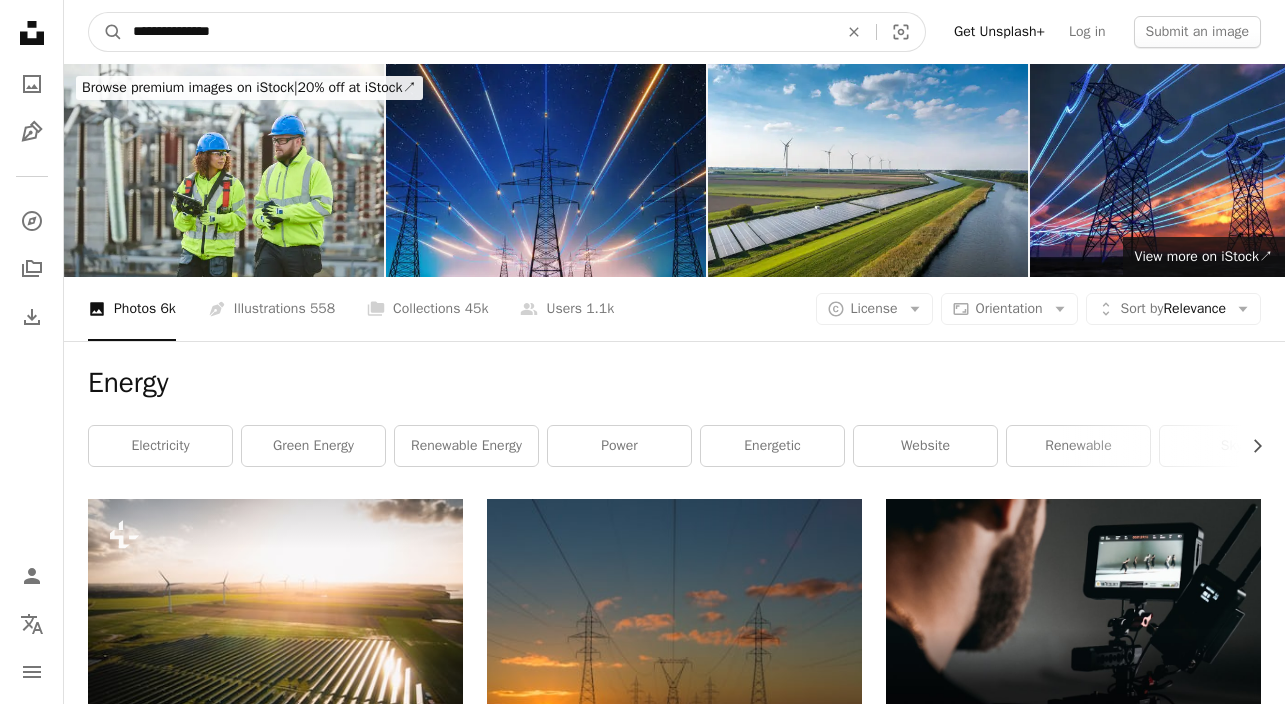 type on "**********" 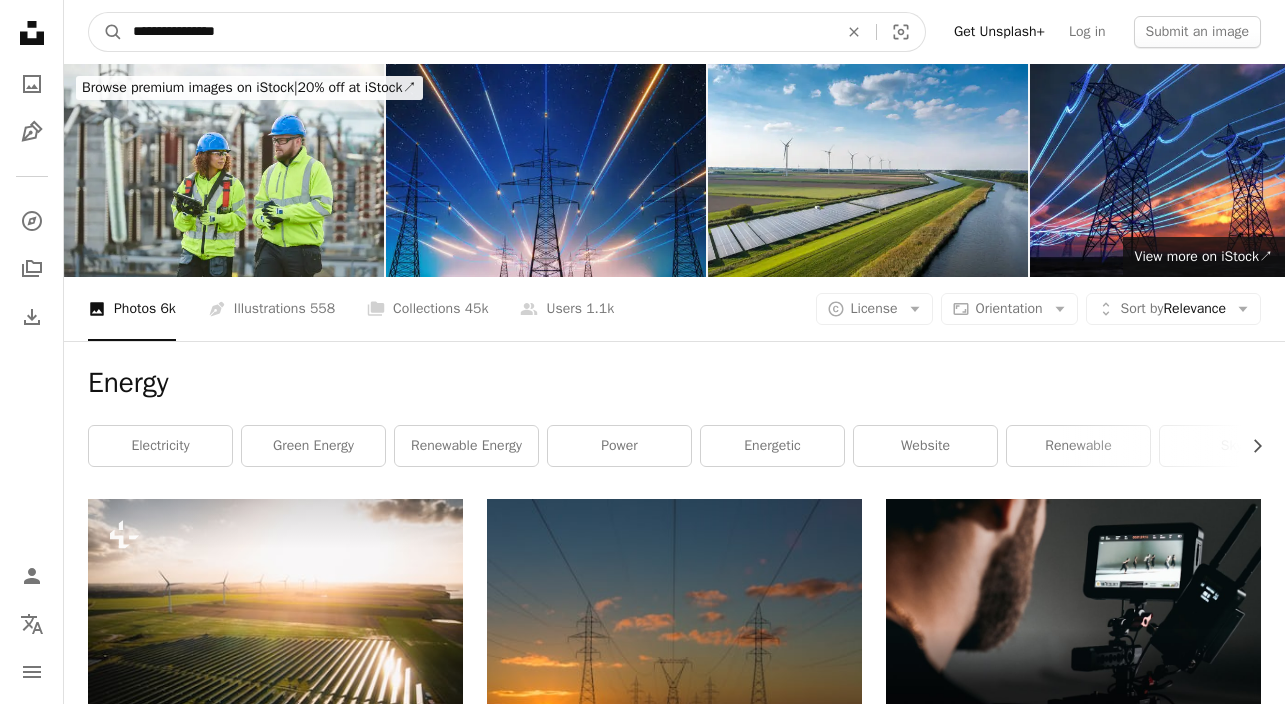 click on "A magnifying glass" at bounding box center (106, 32) 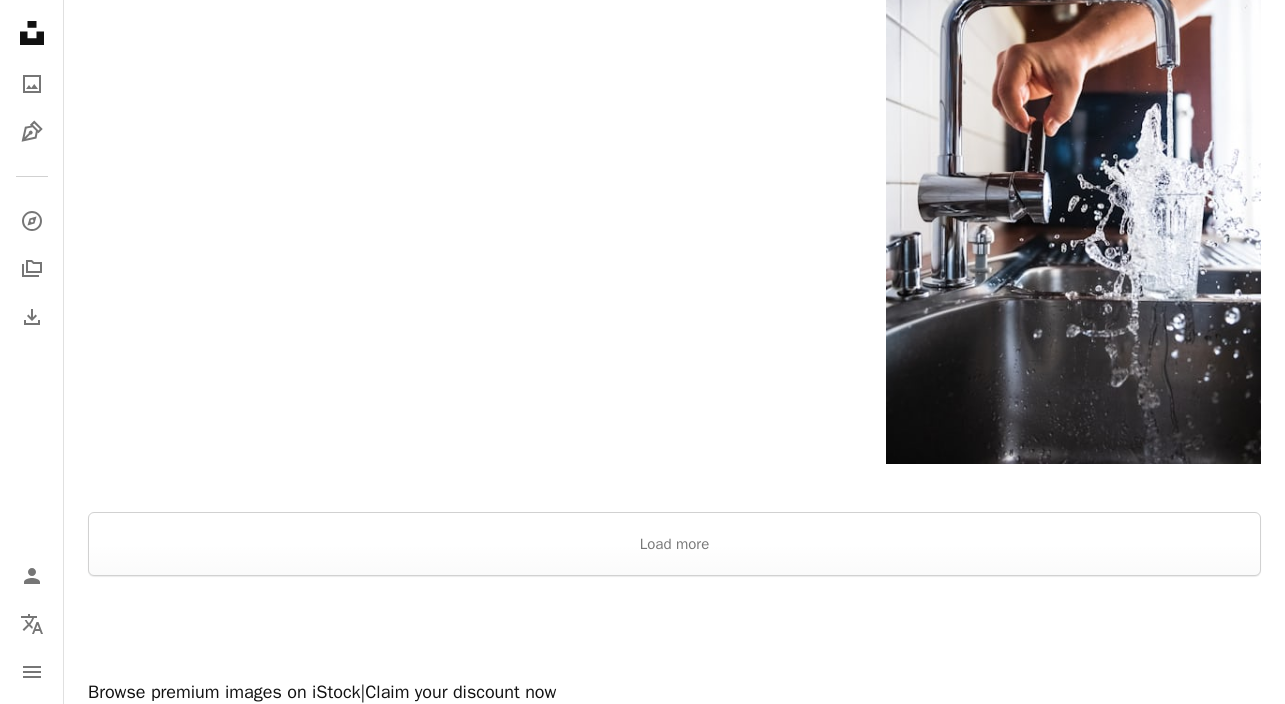 scroll, scrollTop: 2933, scrollLeft: 0, axis: vertical 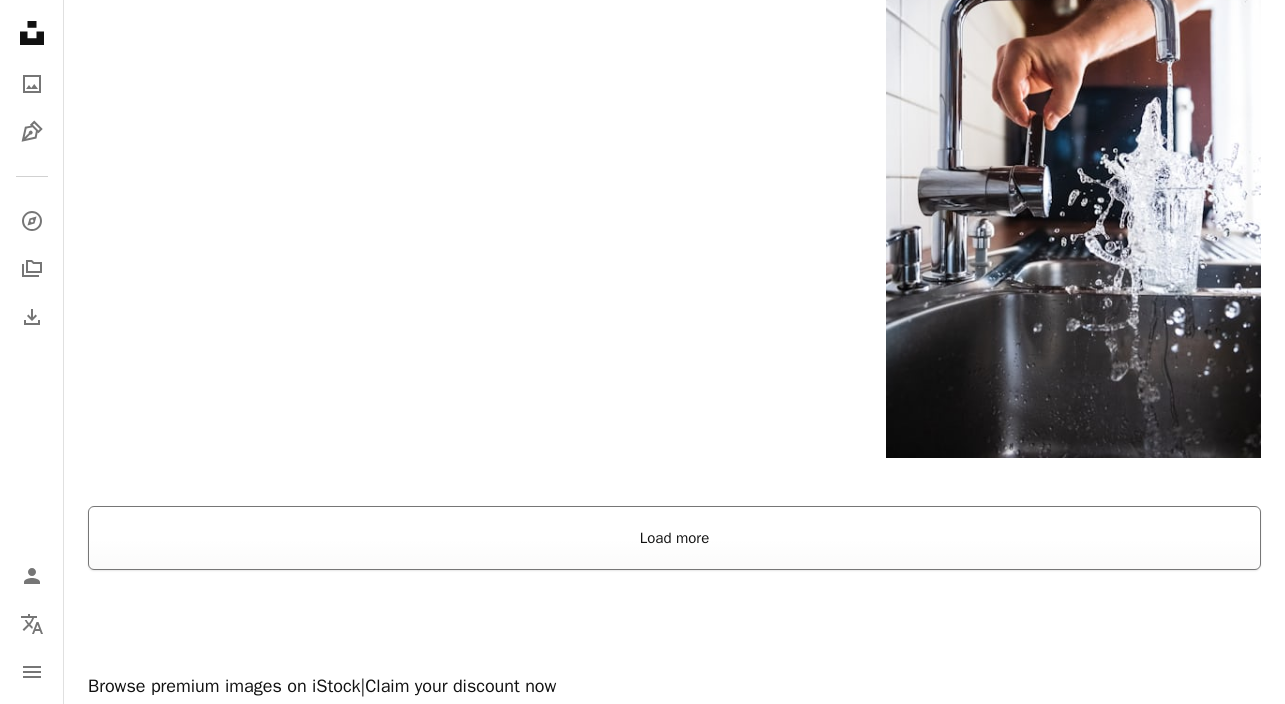 click on "Load more" at bounding box center [674, 538] 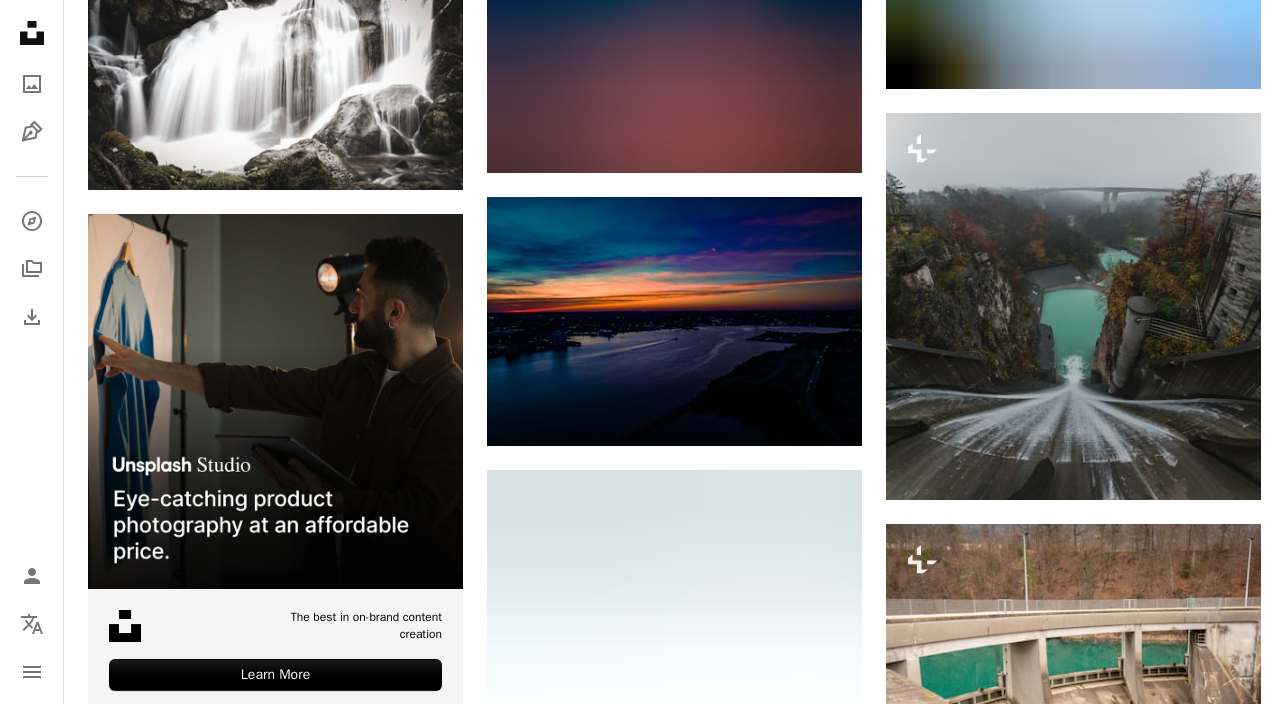 scroll, scrollTop: 4174, scrollLeft: 0, axis: vertical 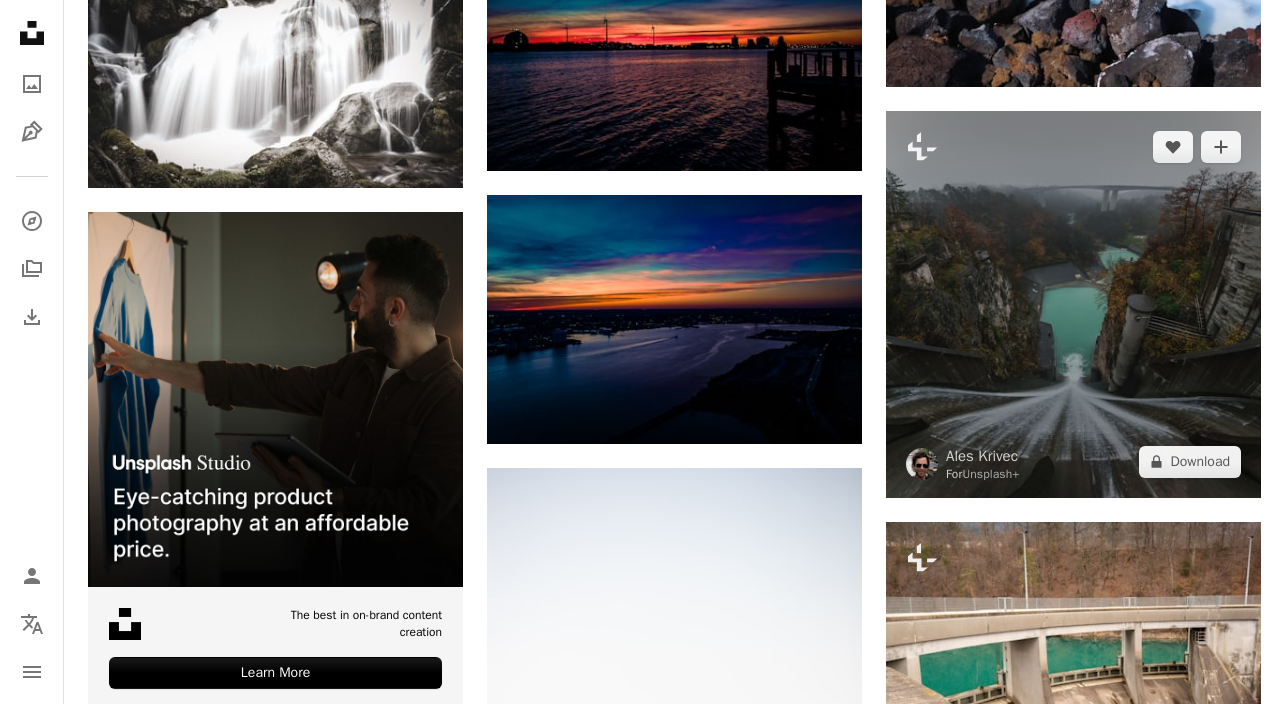 click at bounding box center (1073, 304) 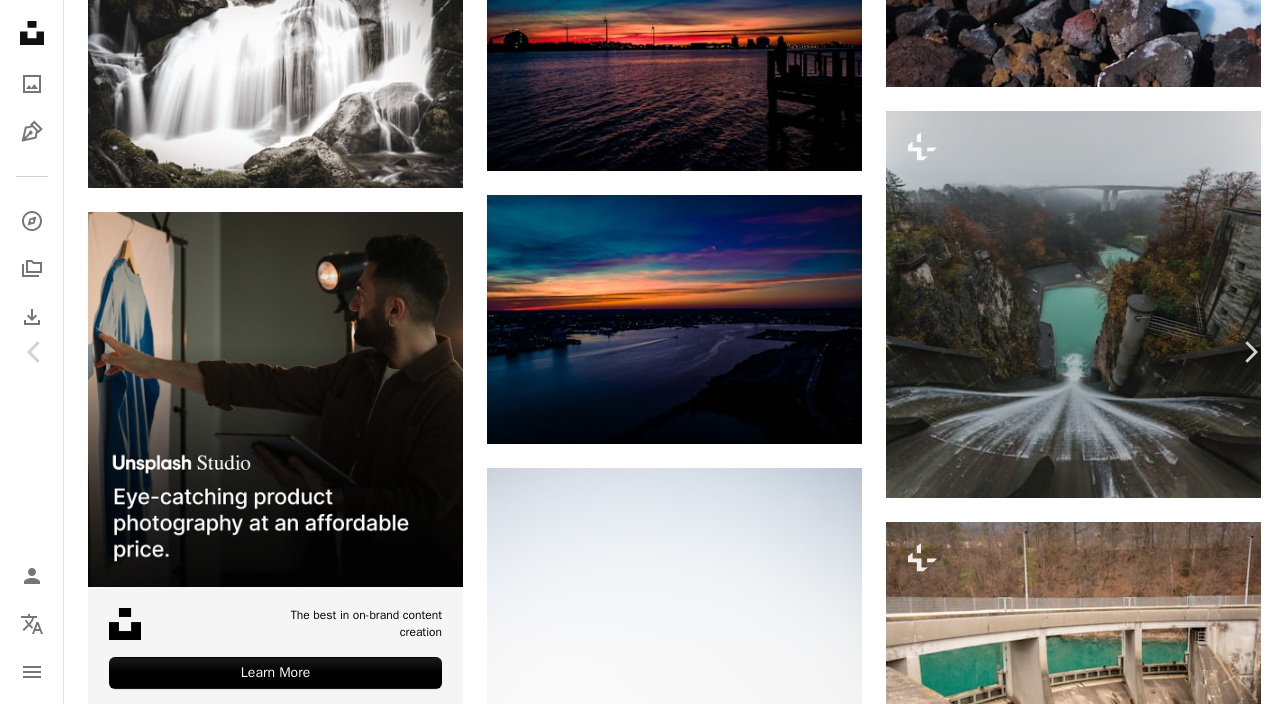 click on "A lock Download" at bounding box center [1124, 4651] 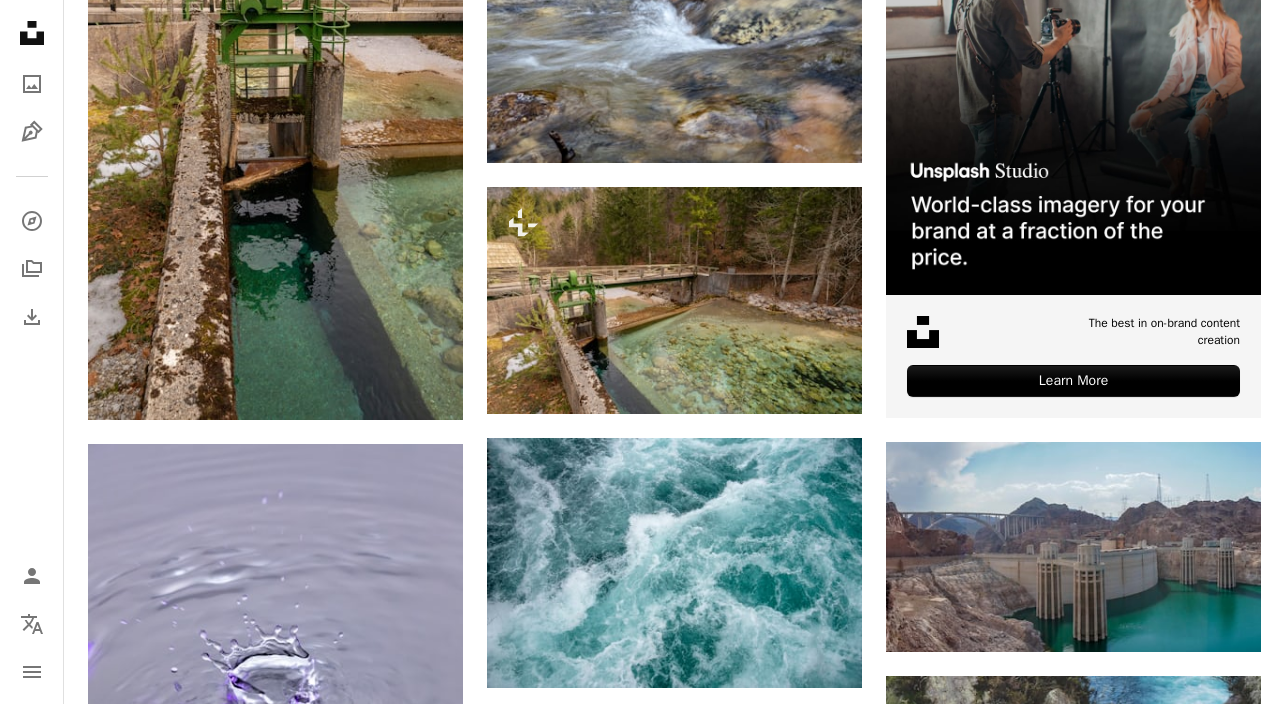 scroll, scrollTop: 0, scrollLeft: 0, axis: both 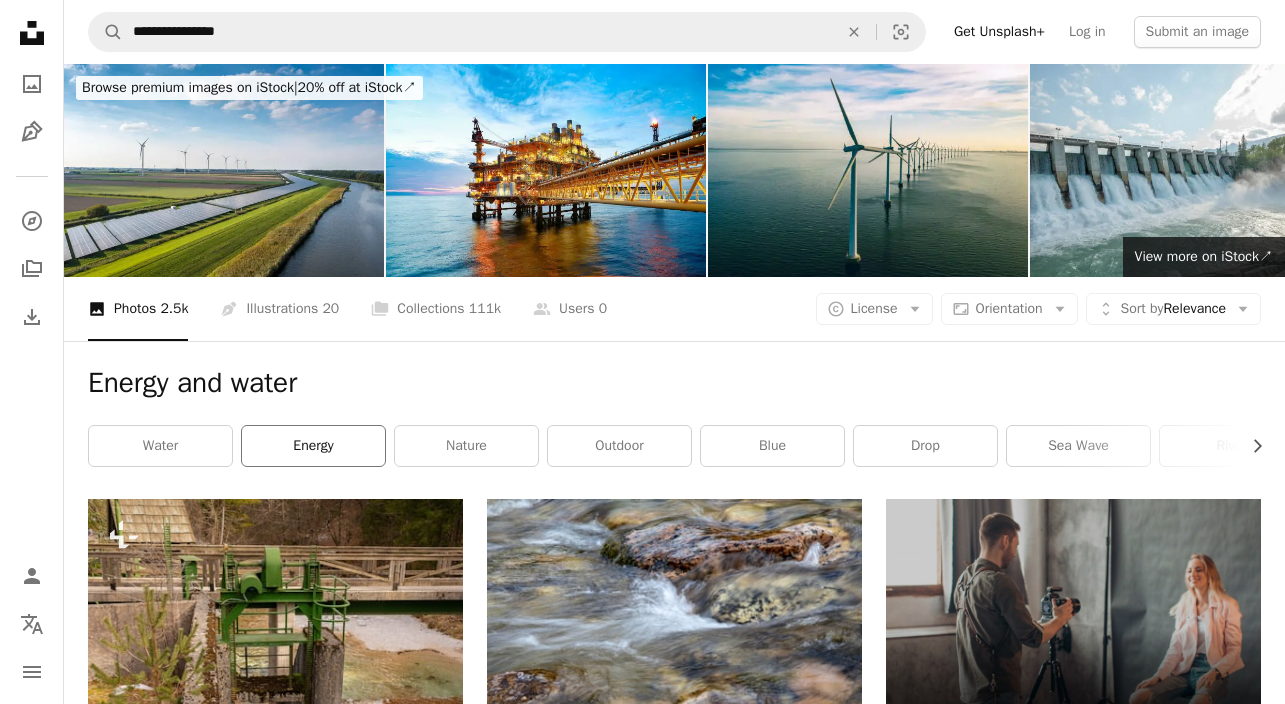 click on "energy" at bounding box center [313, 446] 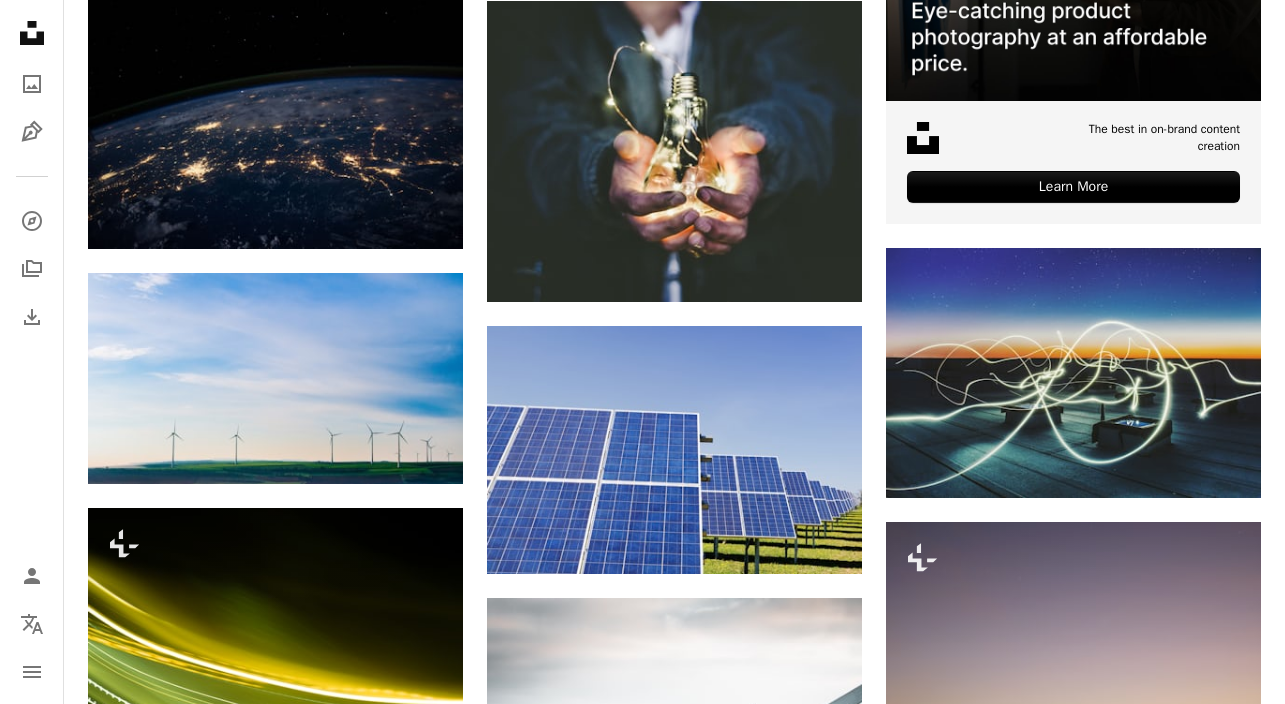 scroll, scrollTop: 730, scrollLeft: 0, axis: vertical 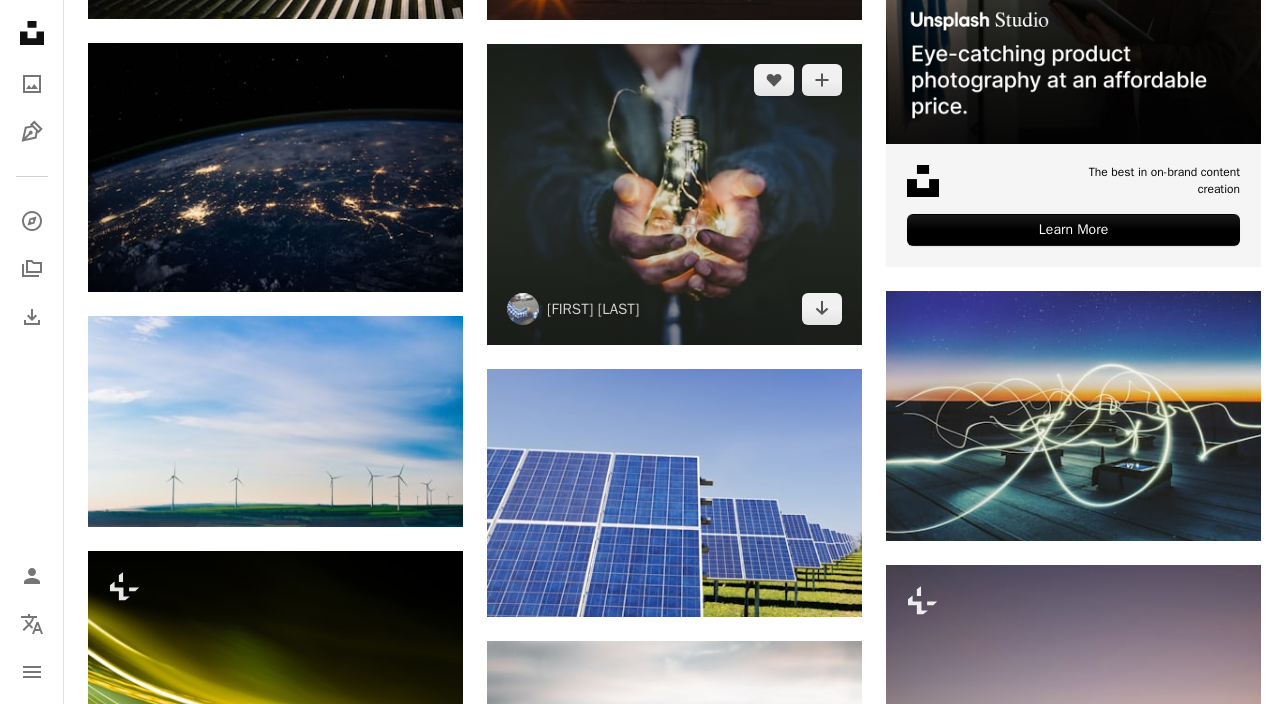 click at bounding box center [674, 194] 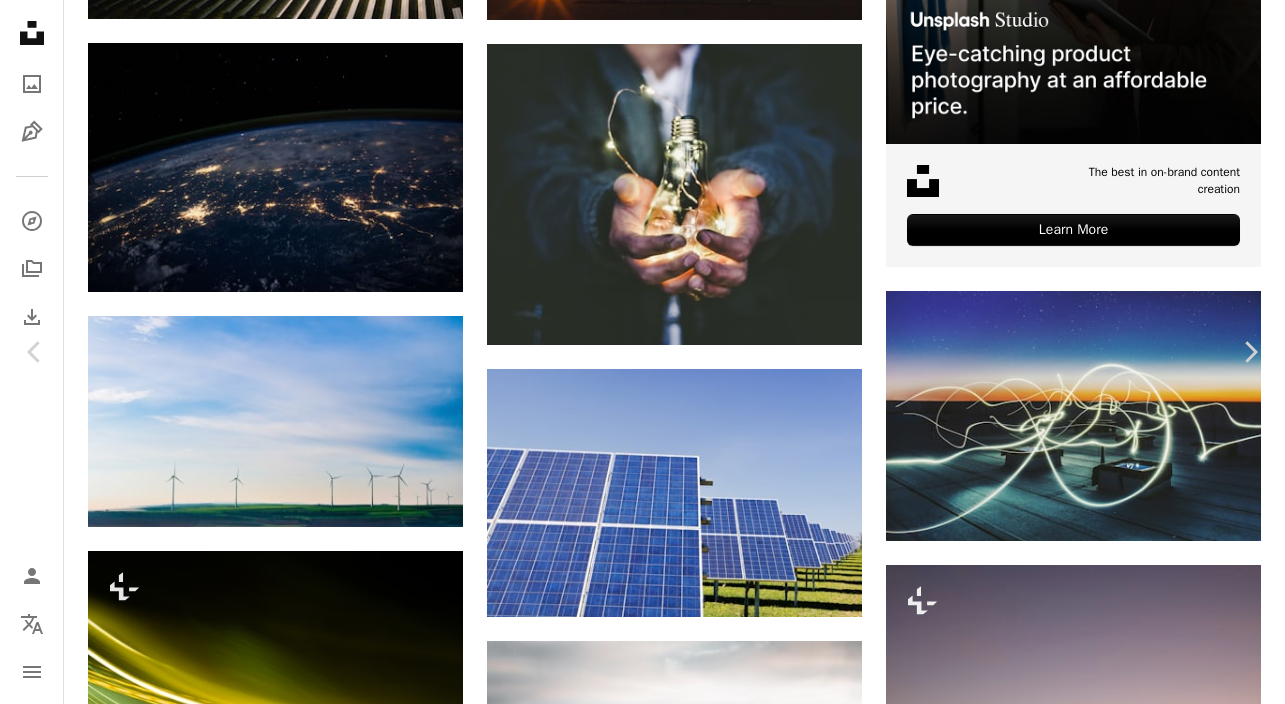 click on "Download free" at bounding box center [1086, 5091] 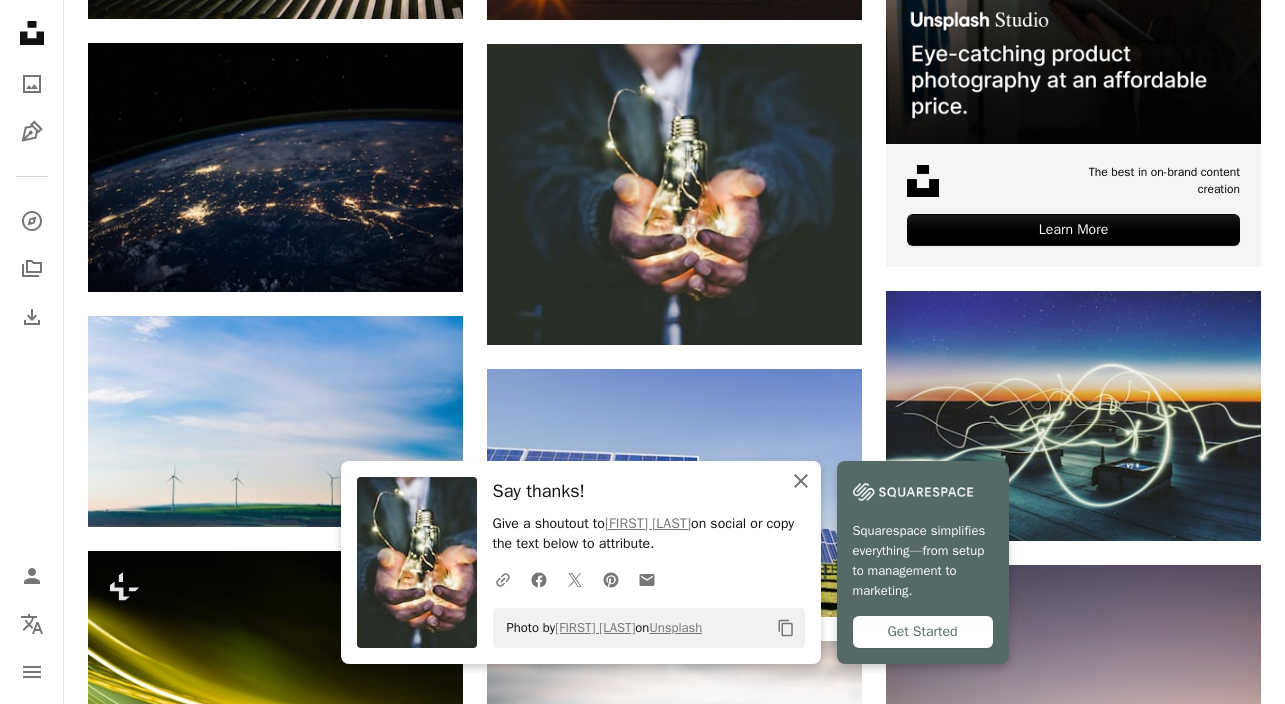 click on "An X shape" 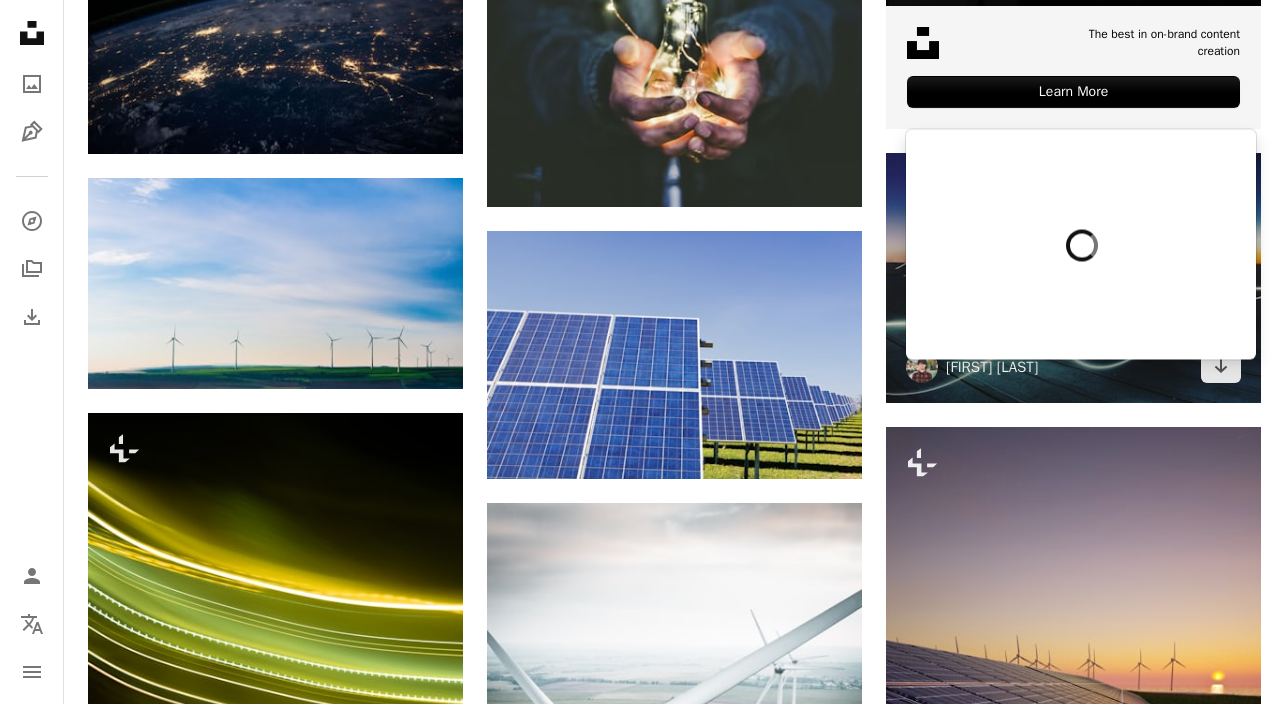 scroll, scrollTop: 896, scrollLeft: 0, axis: vertical 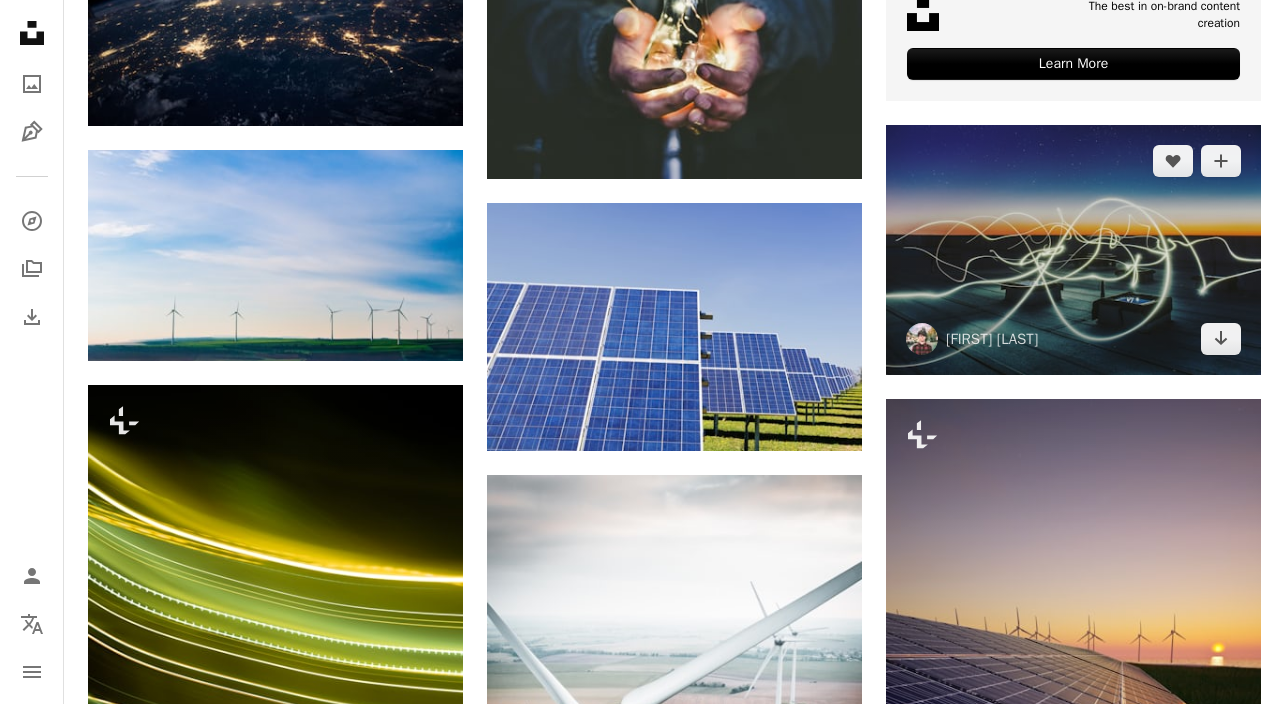 click at bounding box center [1073, 250] 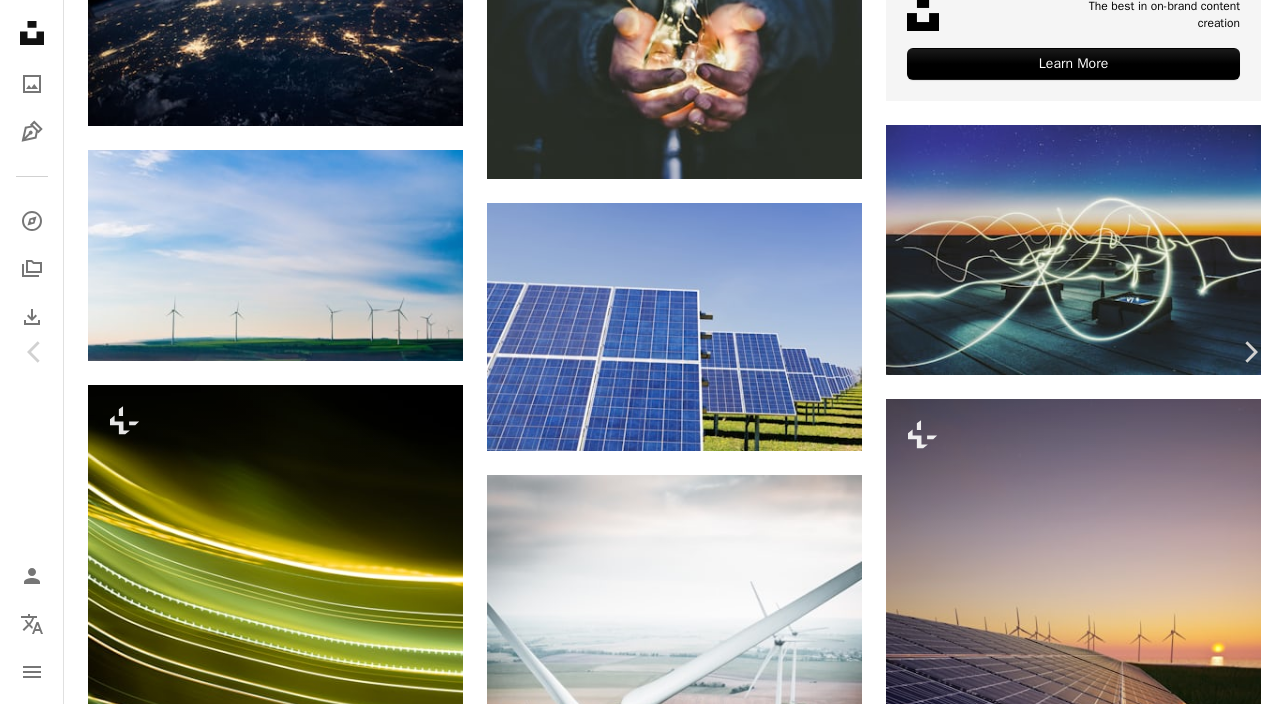 click on "An X shape" at bounding box center (20, 20) 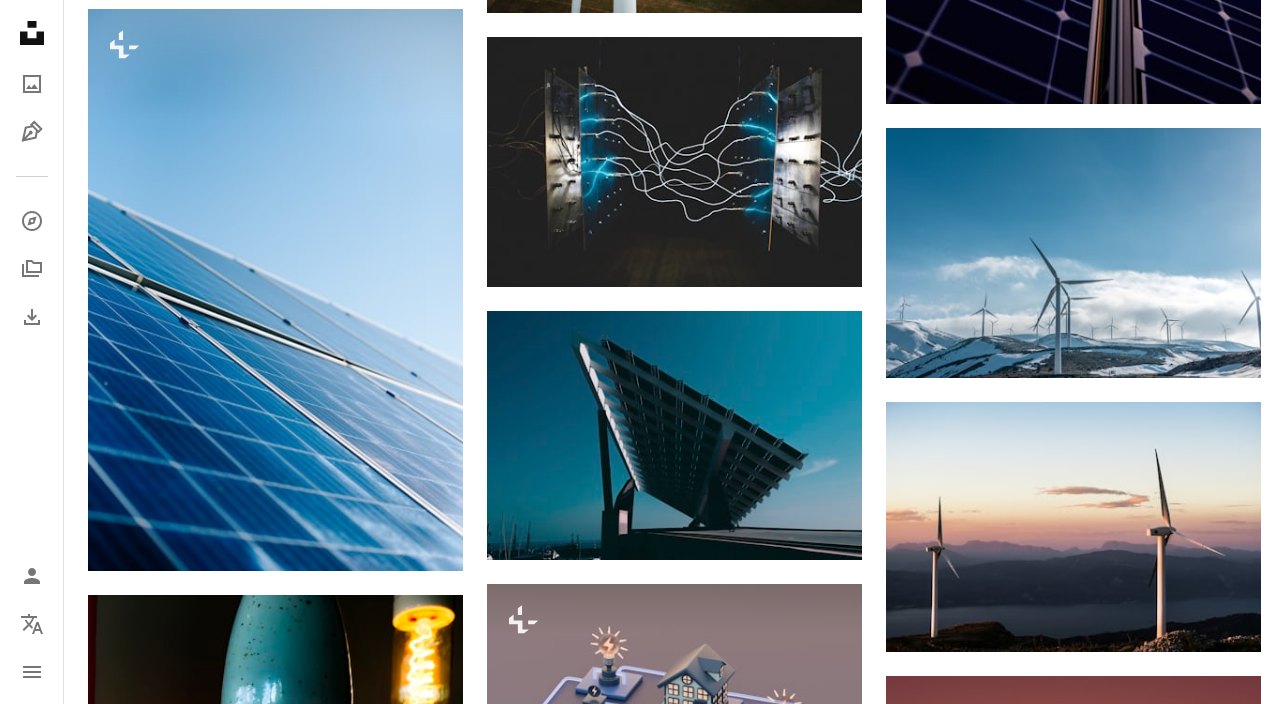 scroll, scrollTop: 1861, scrollLeft: 0, axis: vertical 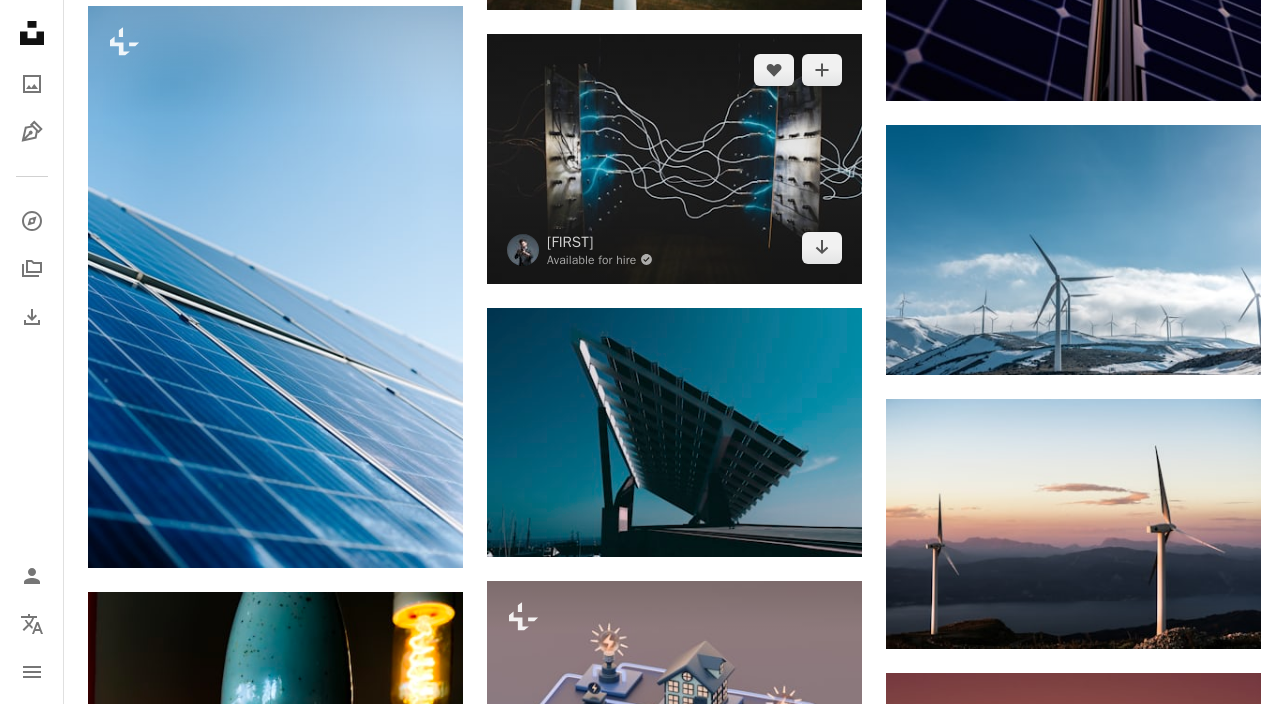click at bounding box center (674, 159) 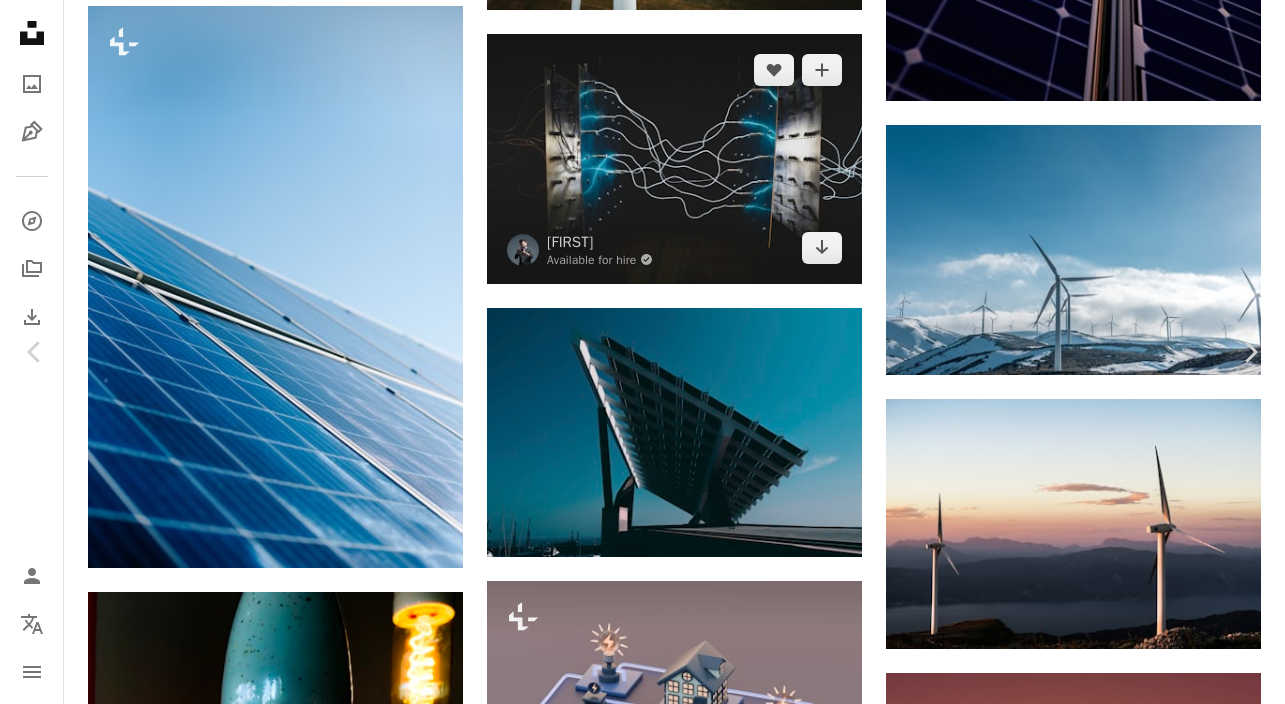 scroll, scrollTop: 0, scrollLeft: 0, axis: both 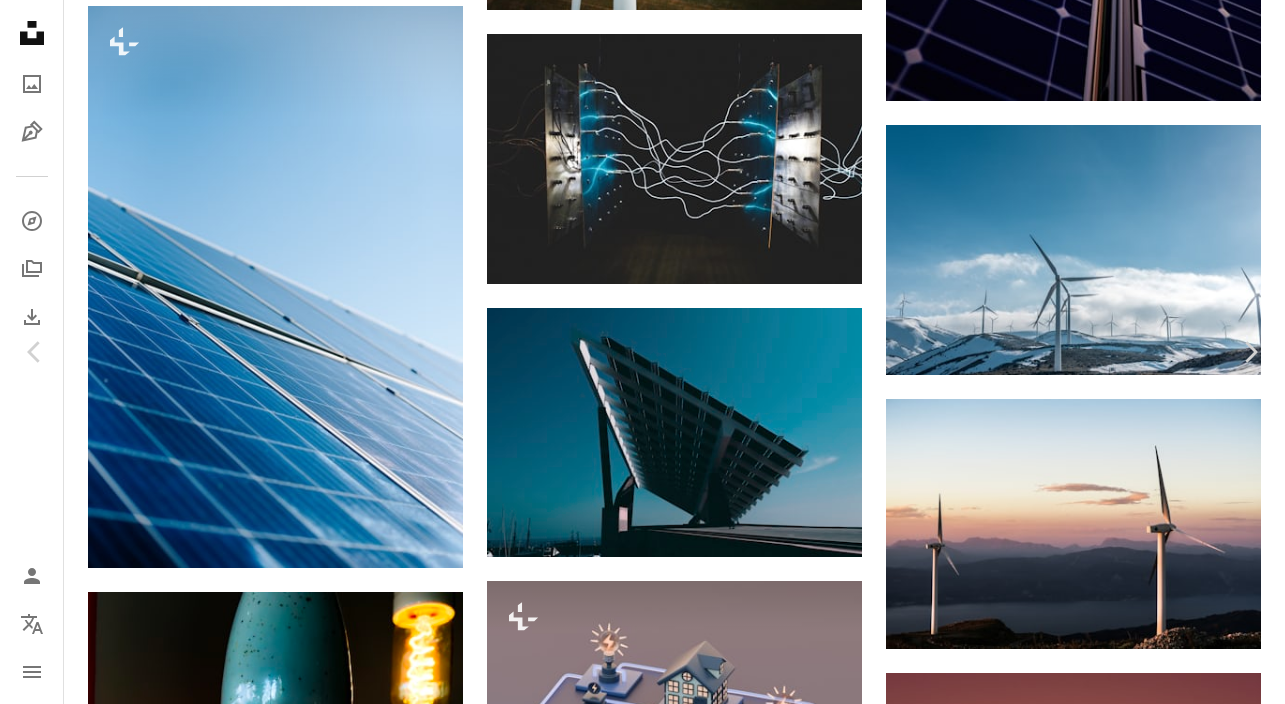 click on "An X shape" at bounding box center [20, 20] 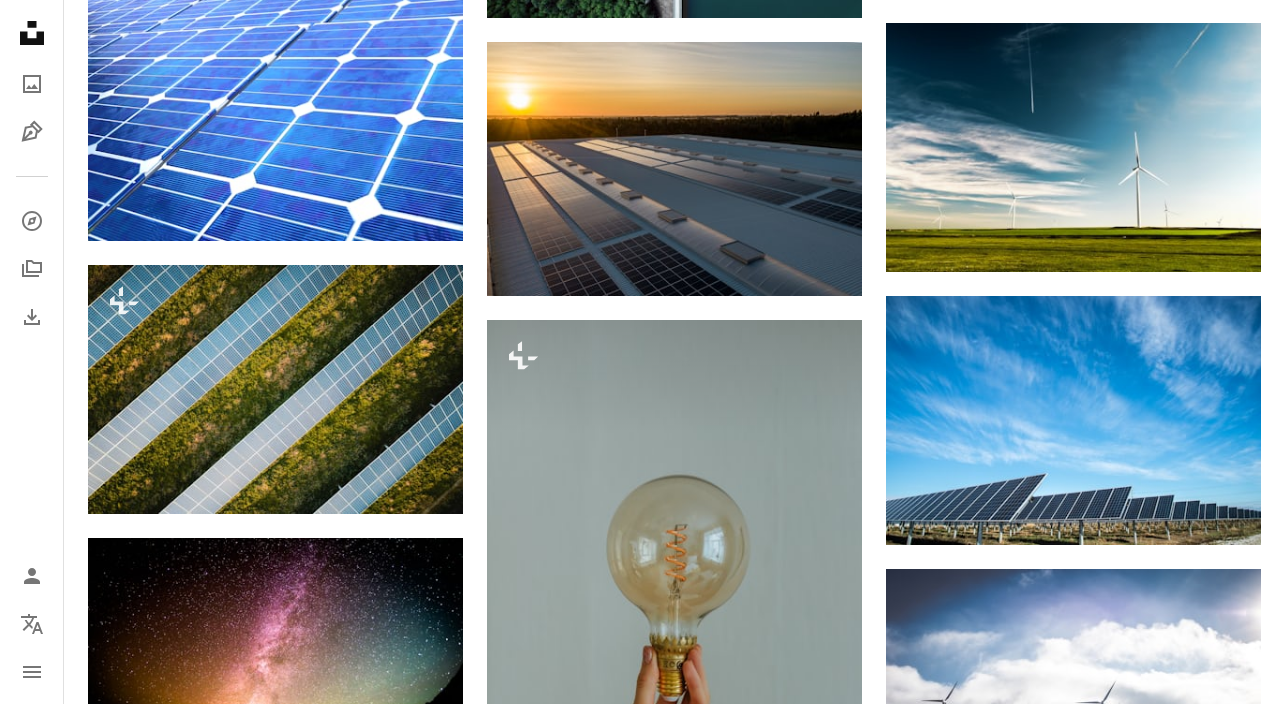 scroll, scrollTop: 5749, scrollLeft: 0, axis: vertical 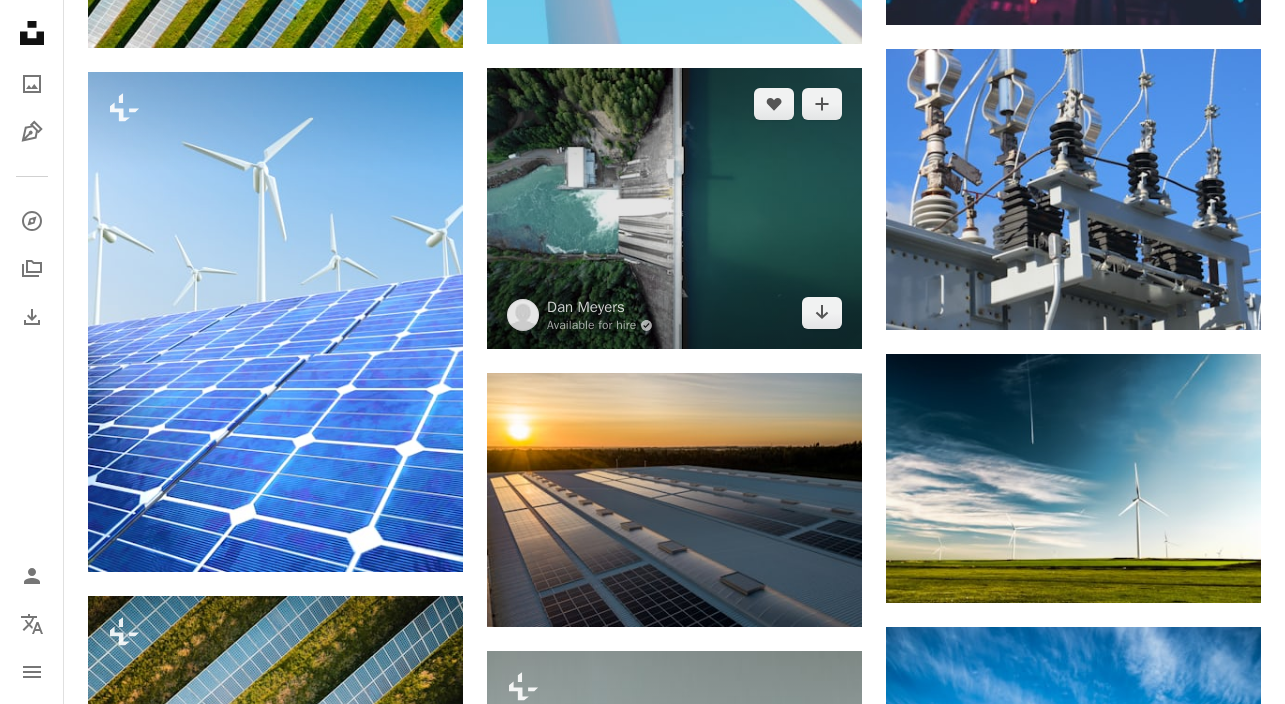 click at bounding box center [674, 208] 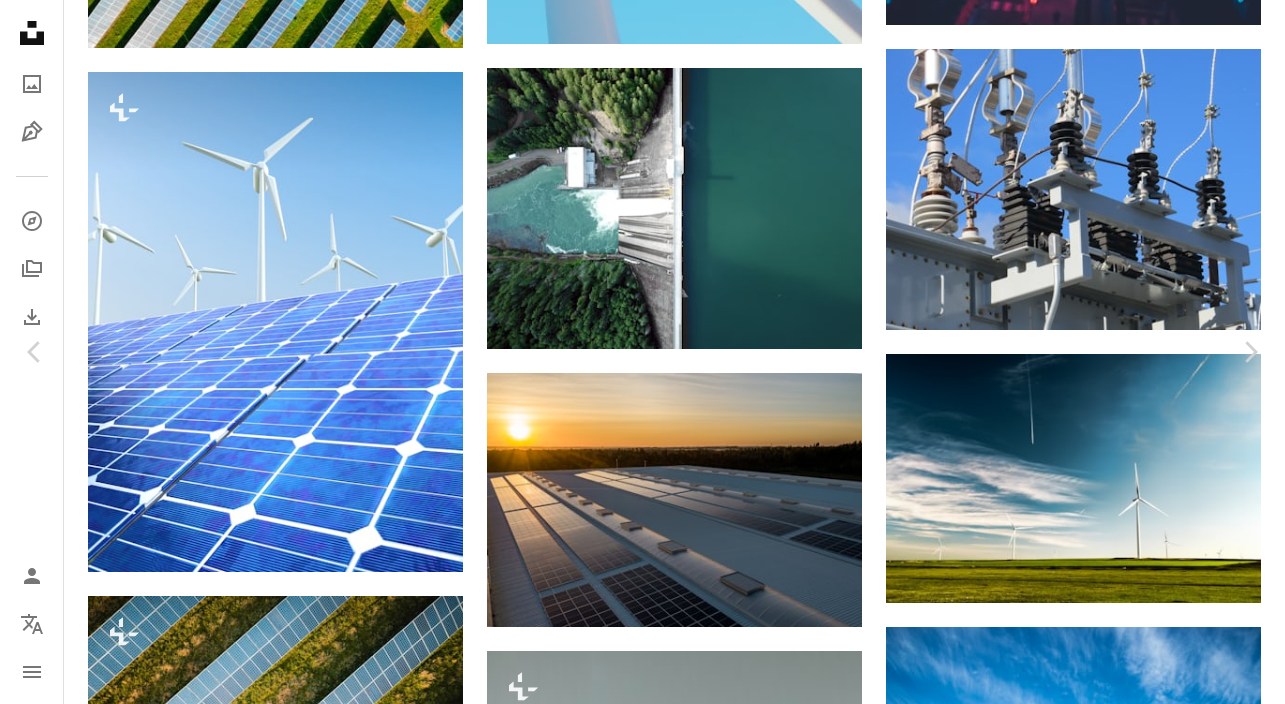 click on "An X shape" at bounding box center [20, 20] 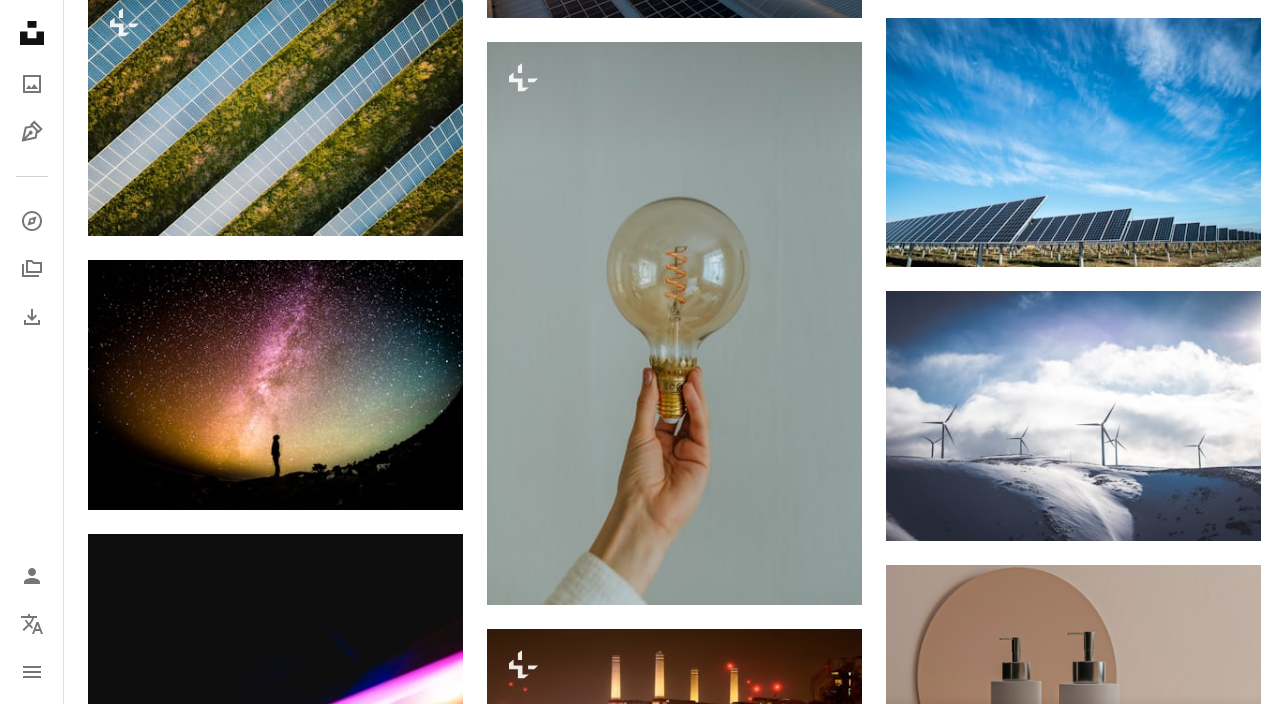scroll, scrollTop: 6353, scrollLeft: 0, axis: vertical 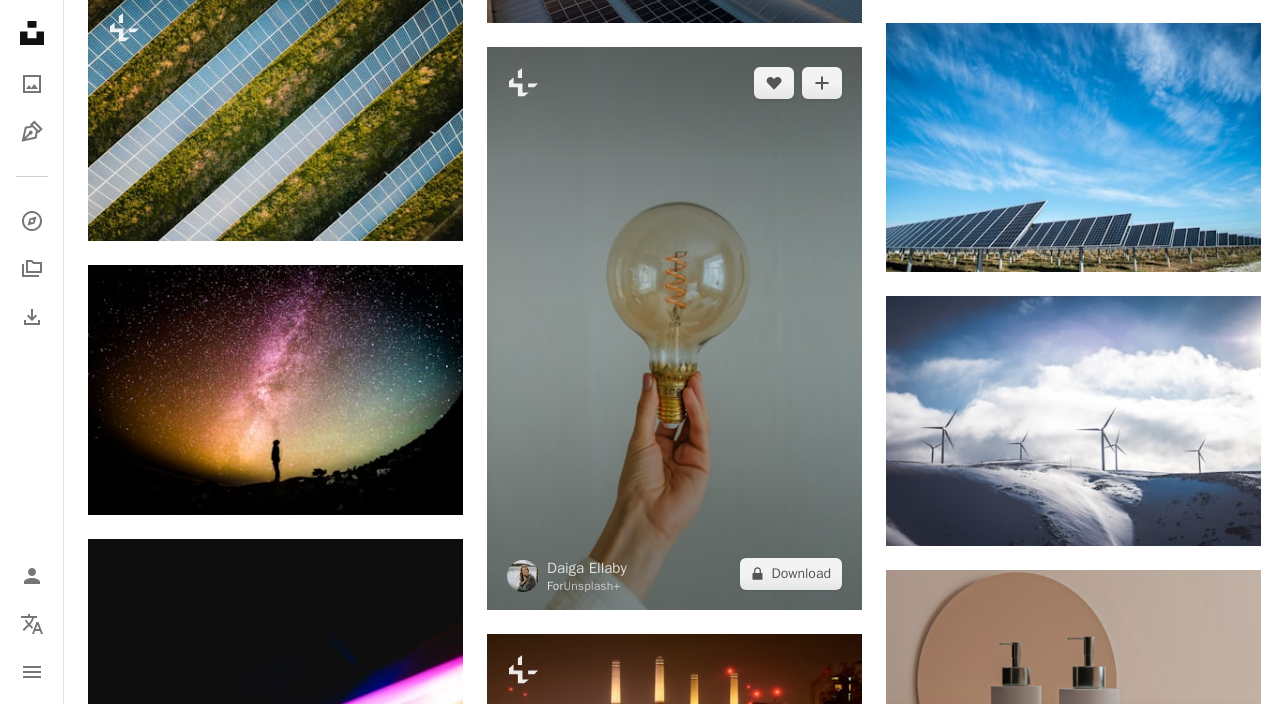click at bounding box center [674, 328] 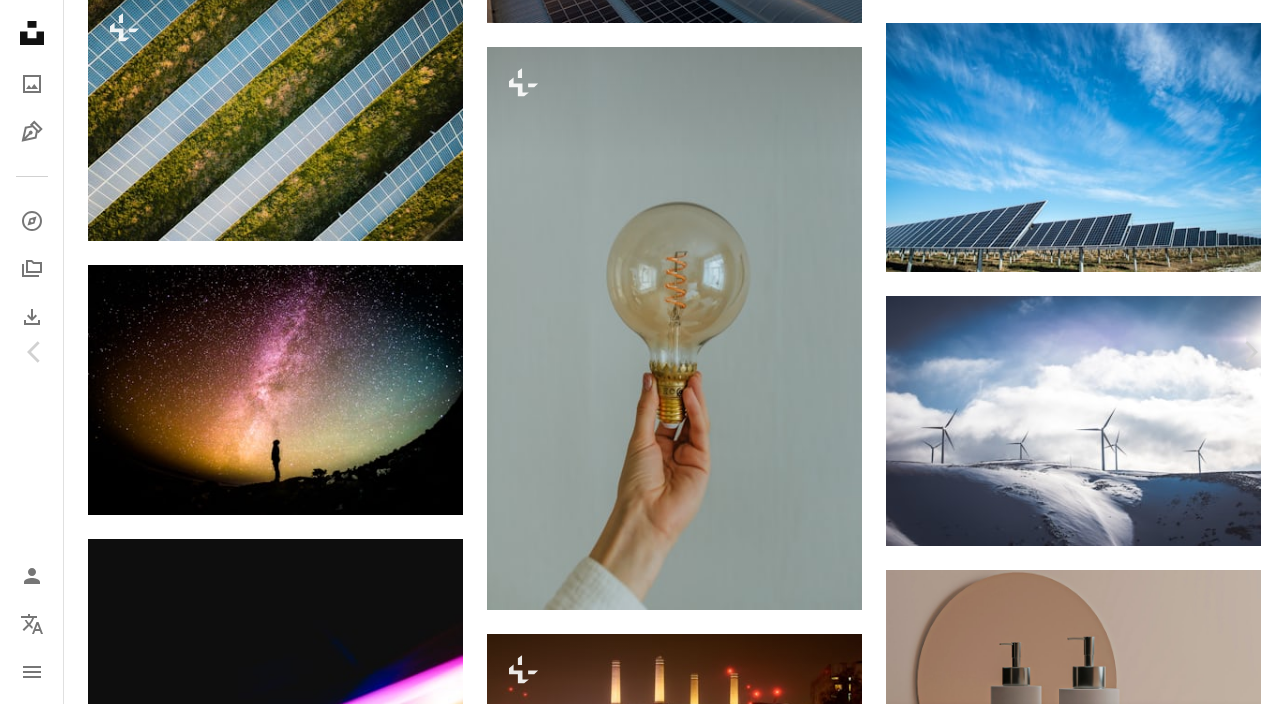 click on "An X shape" at bounding box center [20, 20] 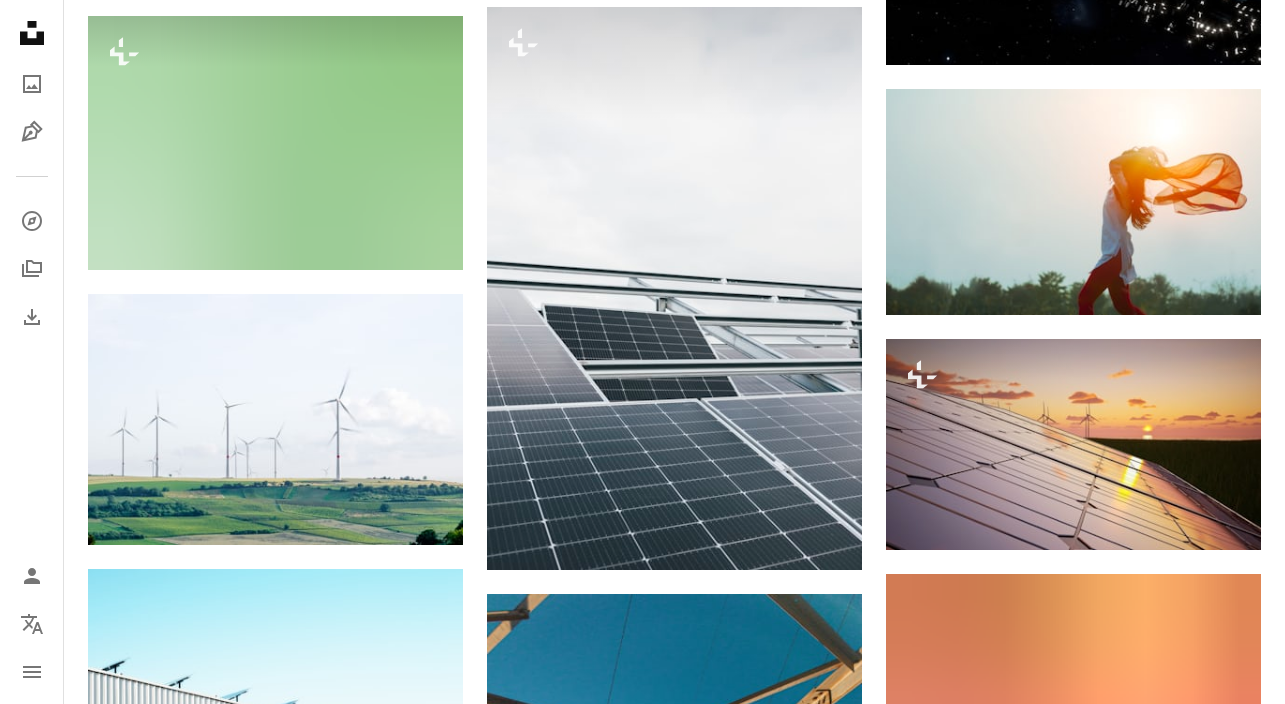 scroll, scrollTop: 8666, scrollLeft: 0, axis: vertical 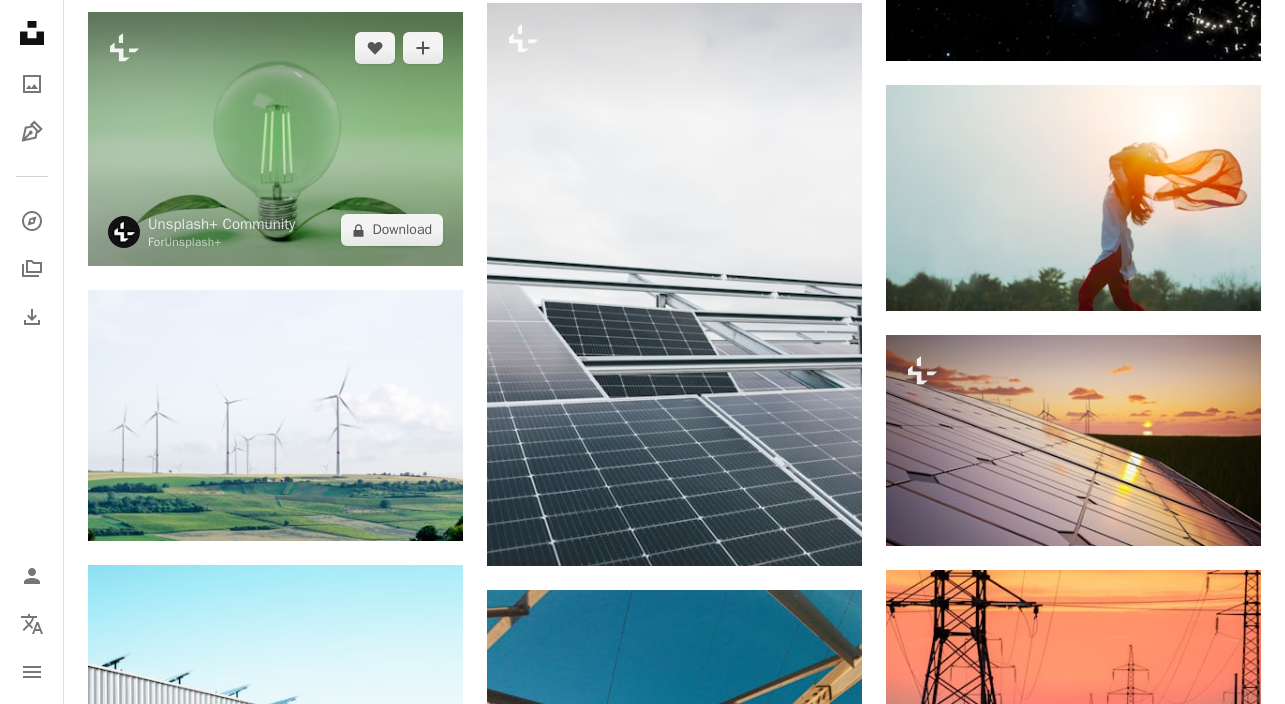 click at bounding box center (275, 139) 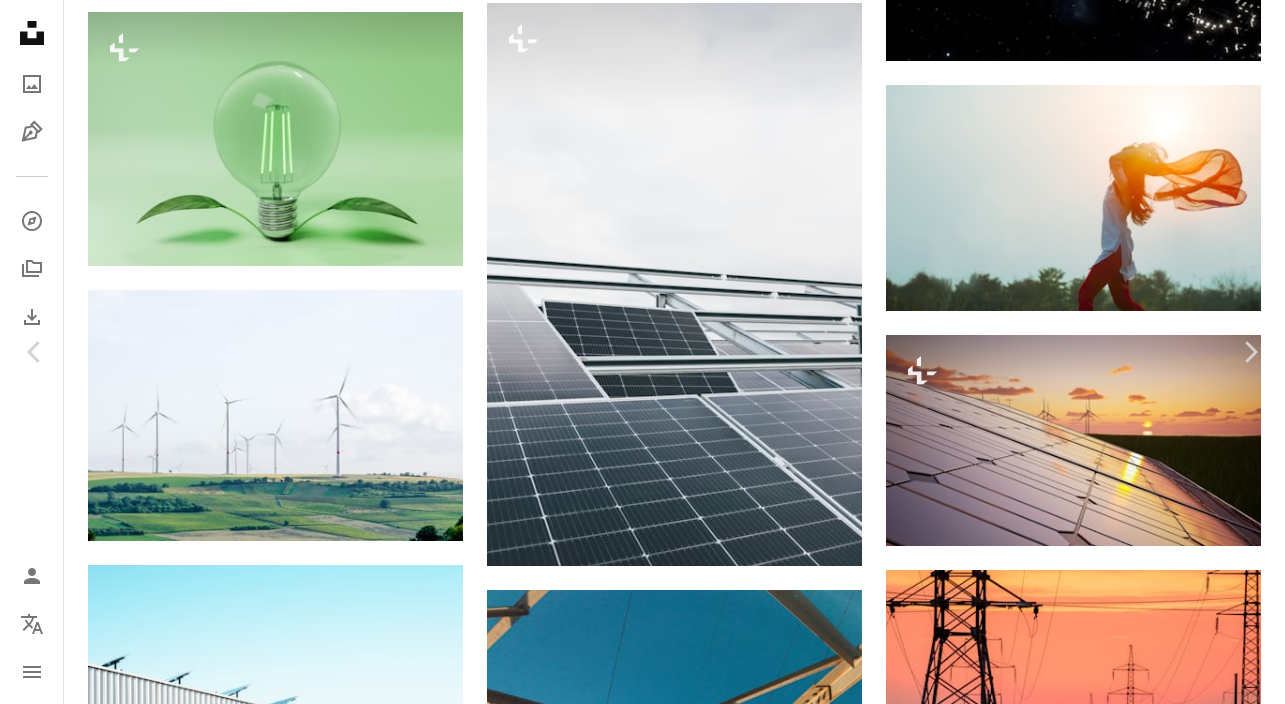 click on "A lock Download" at bounding box center [1124, 4441] 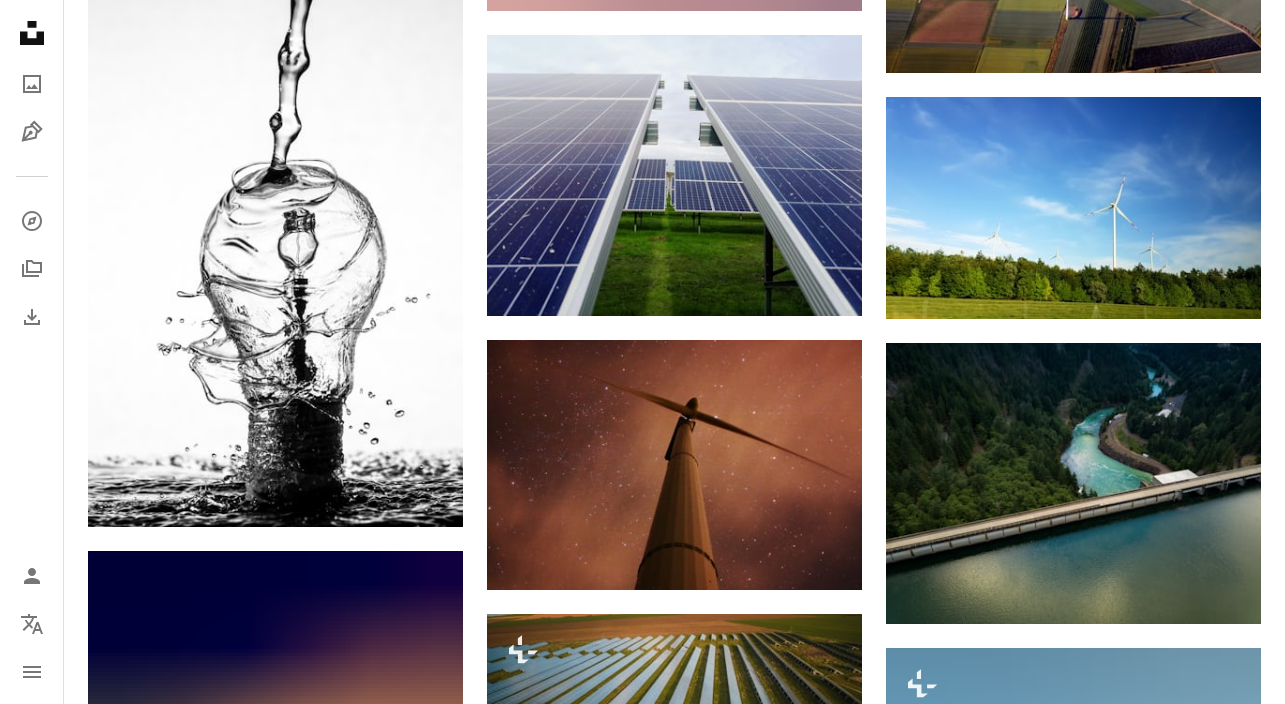 scroll, scrollTop: 14115, scrollLeft: 0, axis: vertical 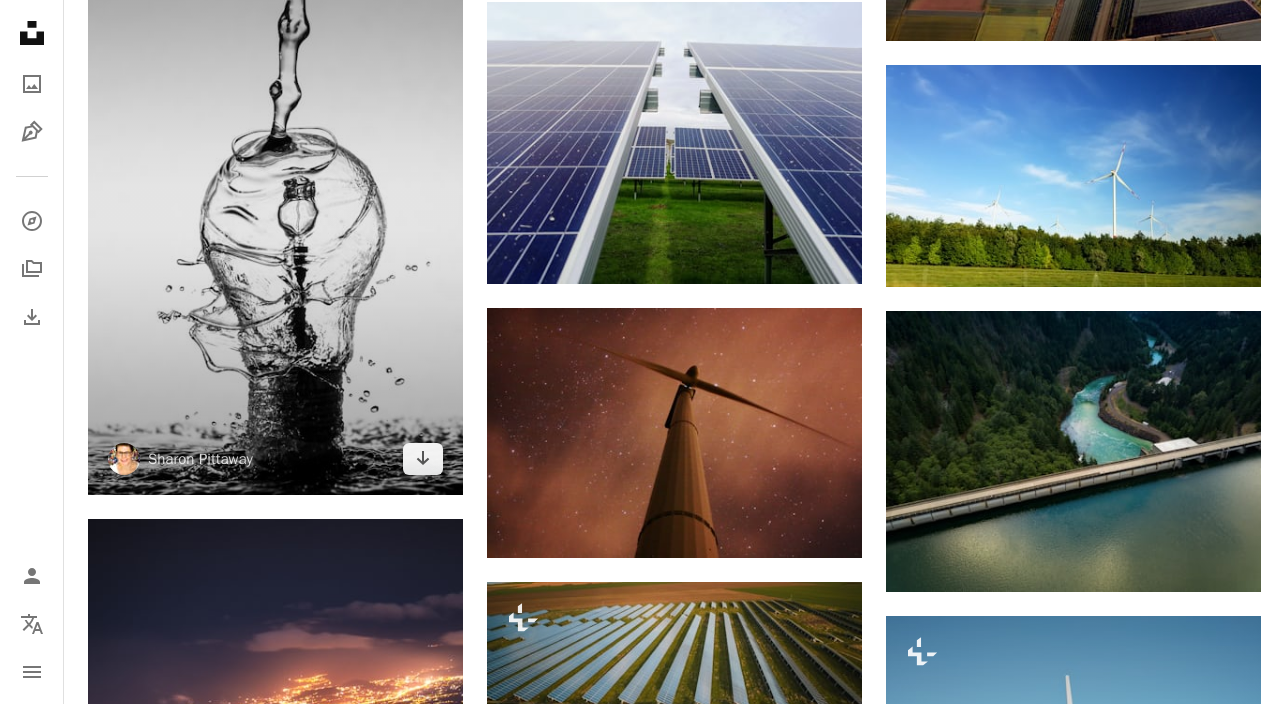 click at bounding box center (275, 214) 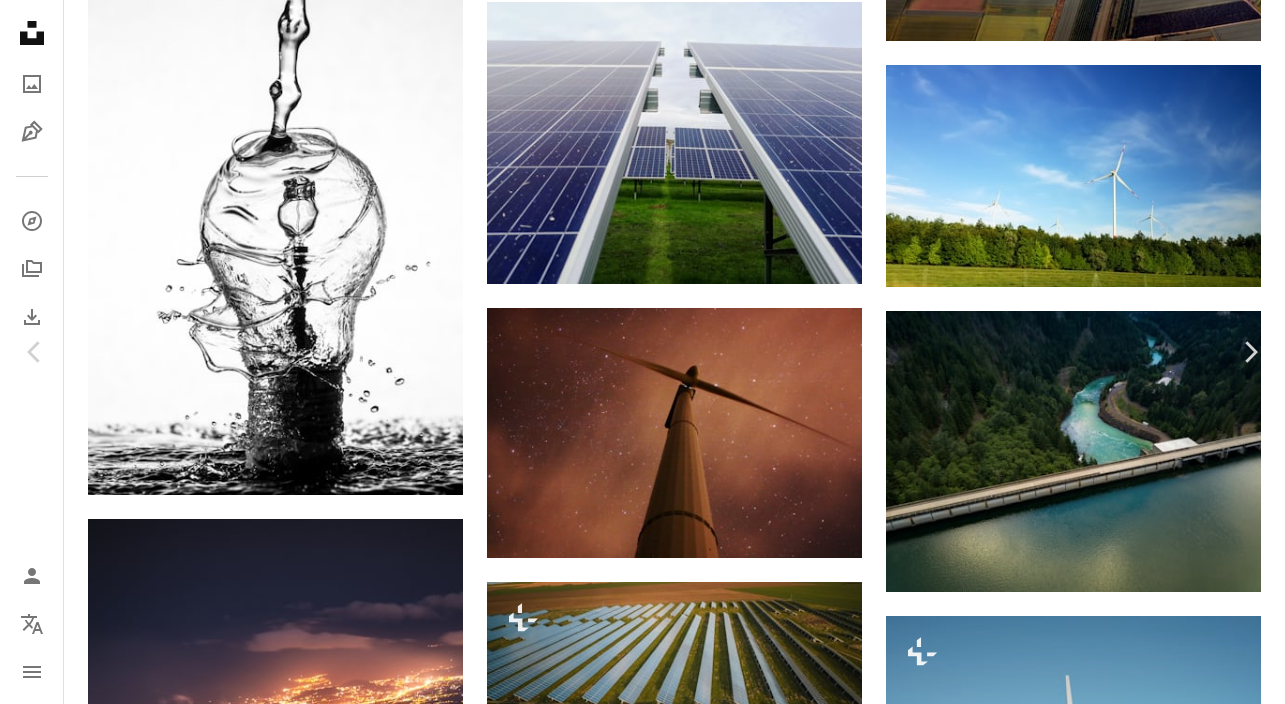 click on "Download free" at bounding box center [1086, 3427] 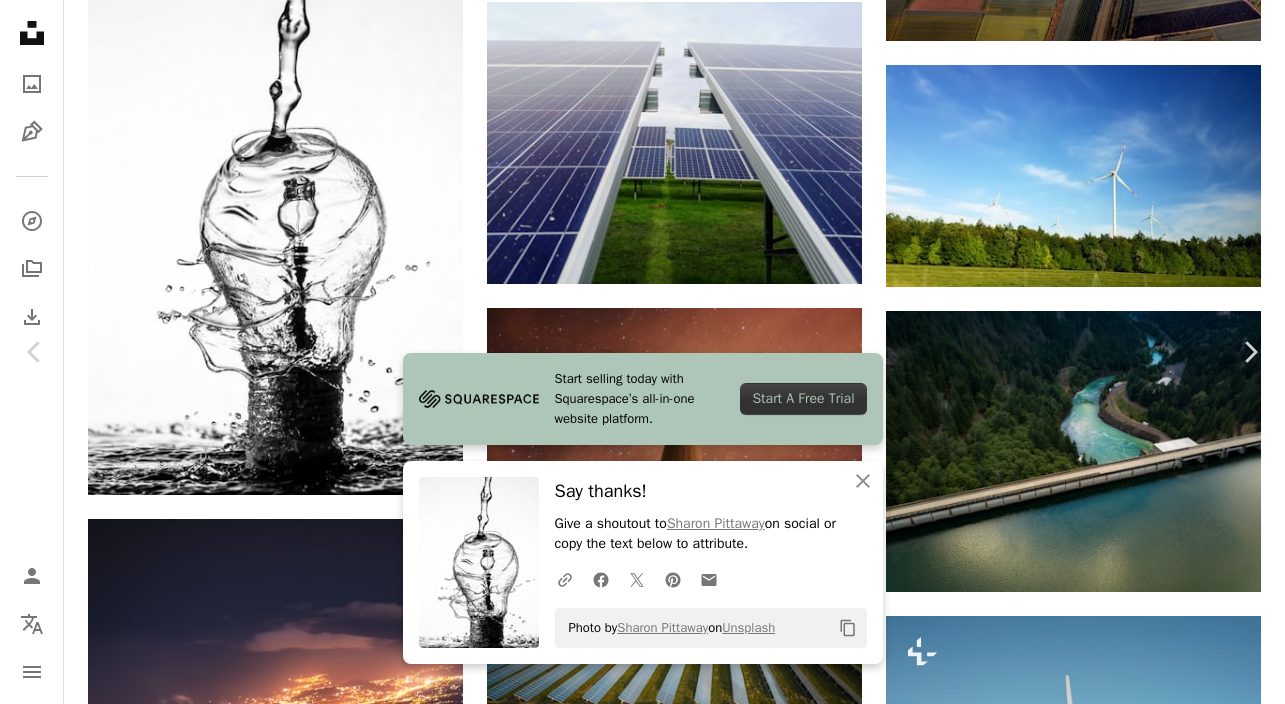 click on "Zoom in" at bounding box center [635, 3758] 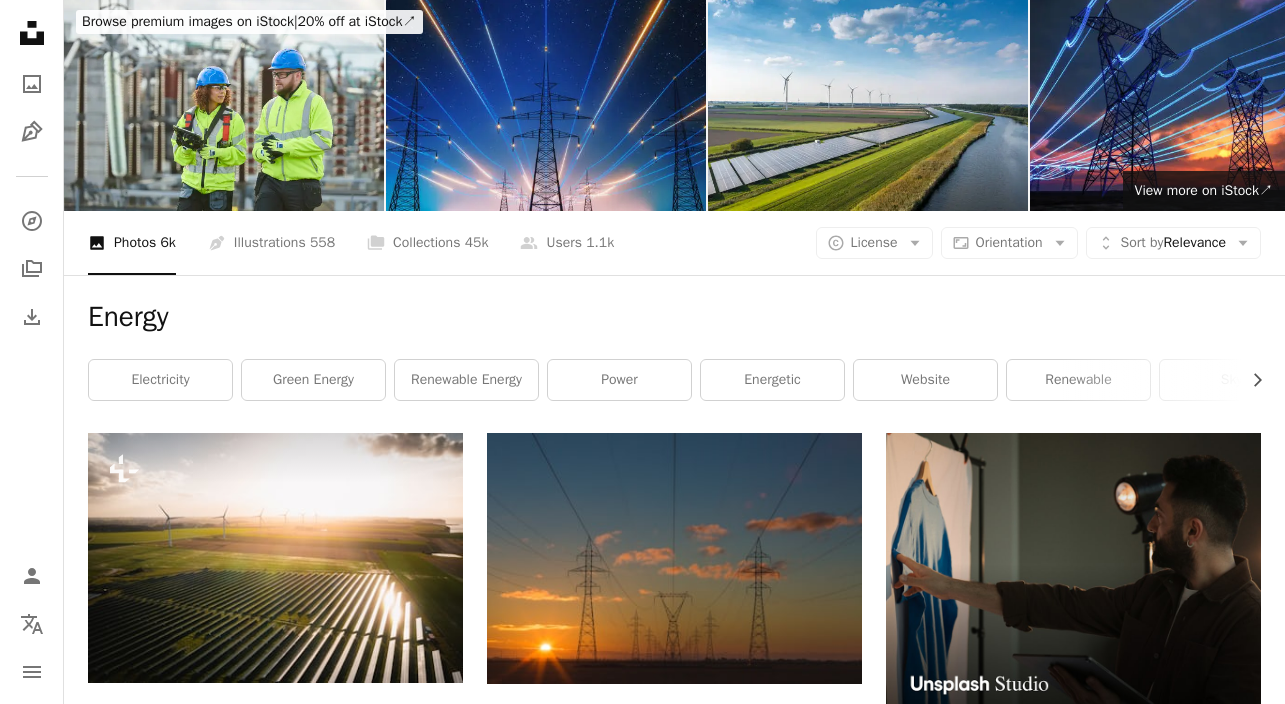 scroll, scrollTop: 0, scrollLeft: 0, axis: both 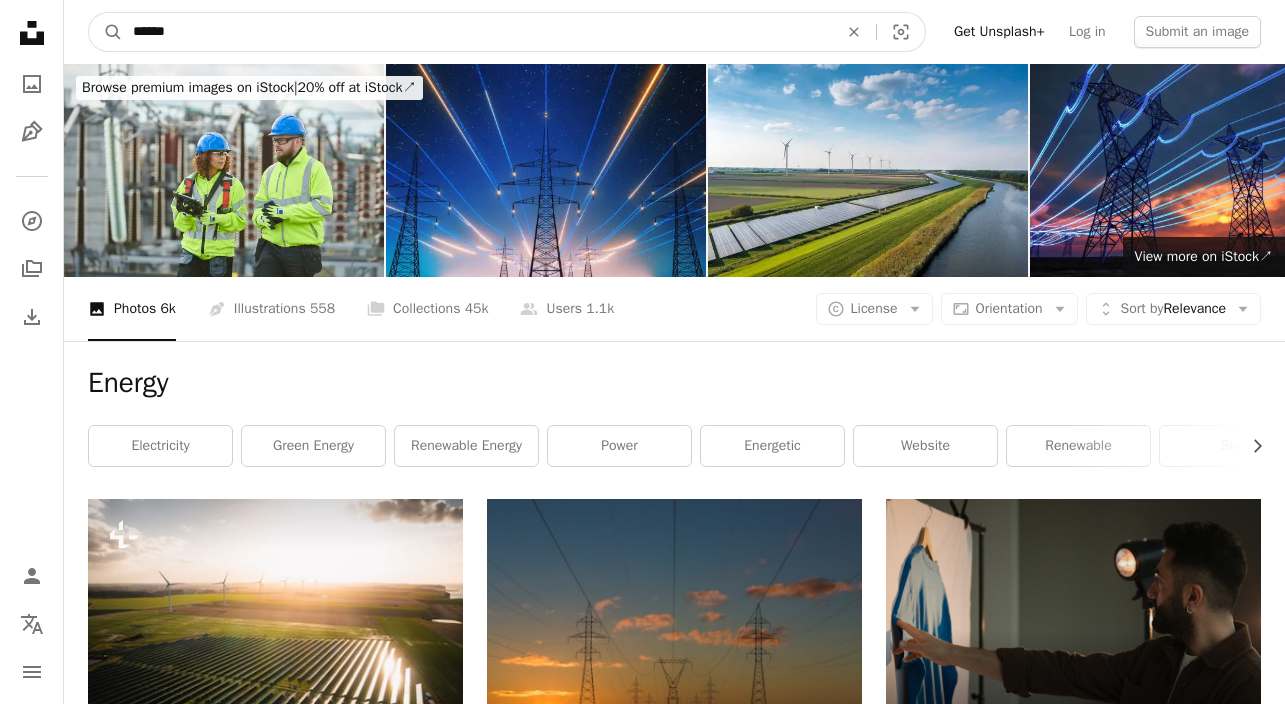 click on "******" at bounding box center (477, 32) 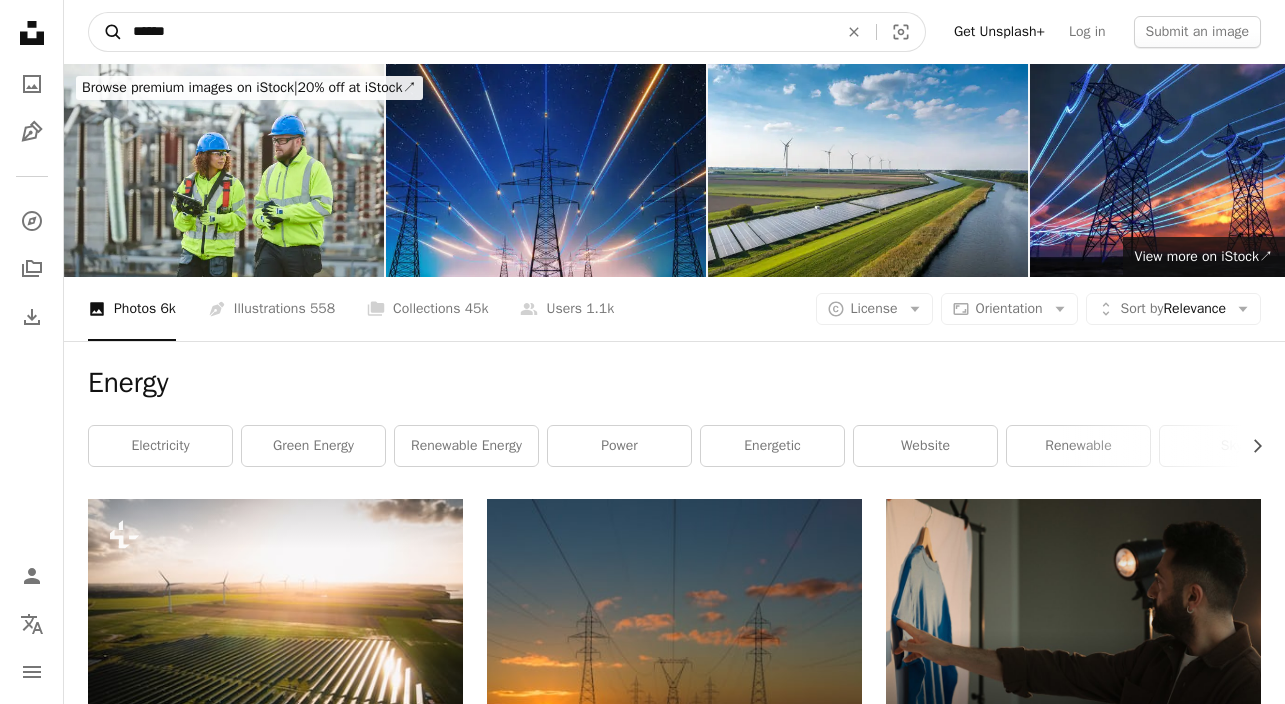drag, startPoint x: 214, startPoint y: 30, endPoint x: 93, endPoint y: 30, distance: 121 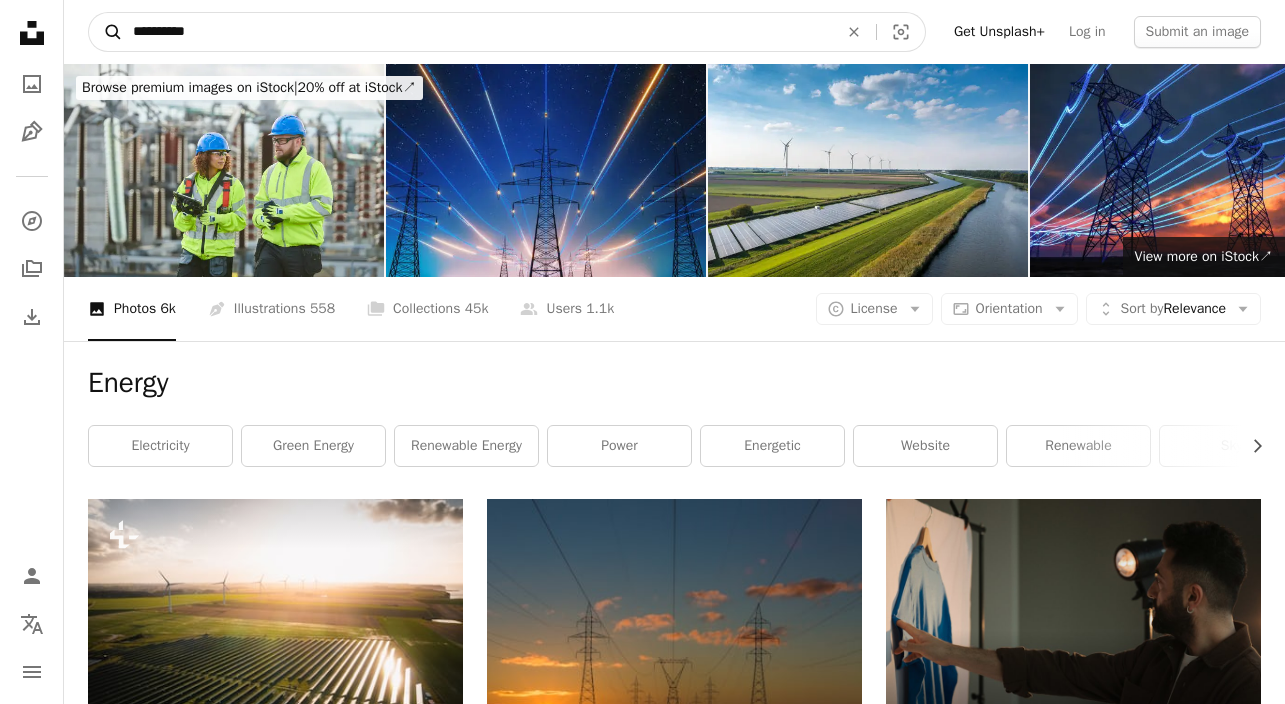 type on "**********" 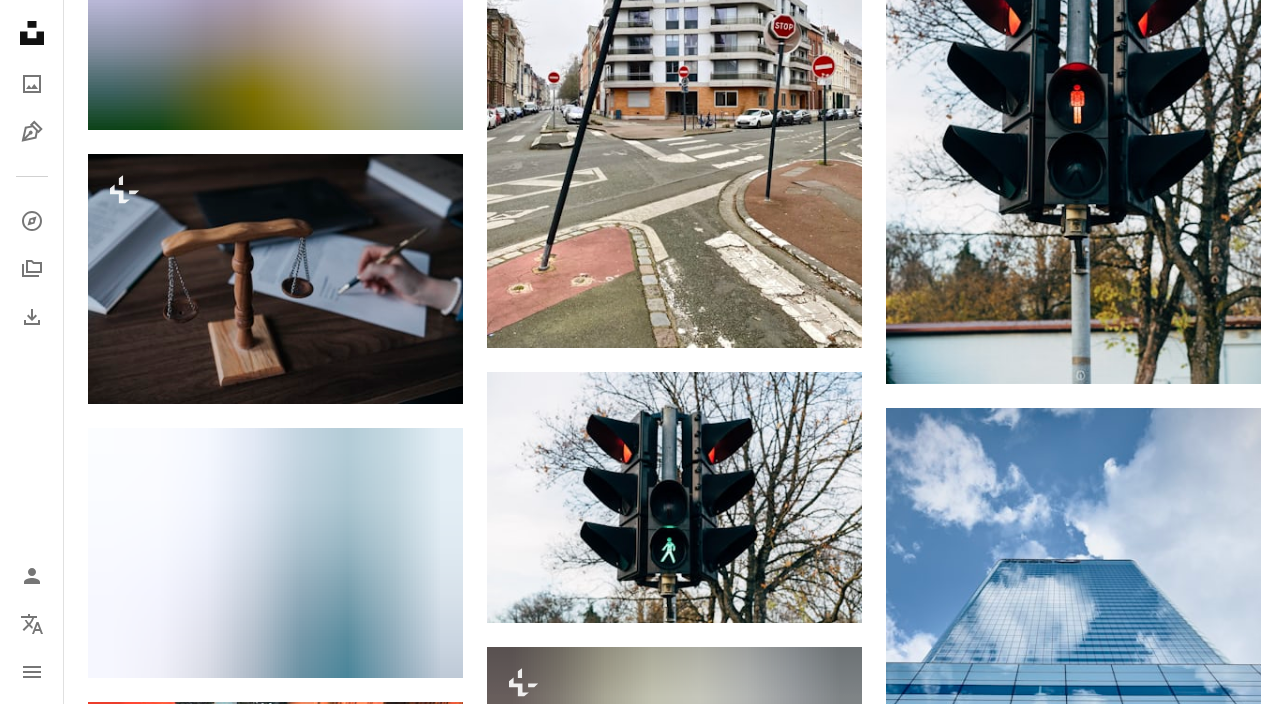 scroll, scrollTop: 0, scrollLeft: 0, axis: both 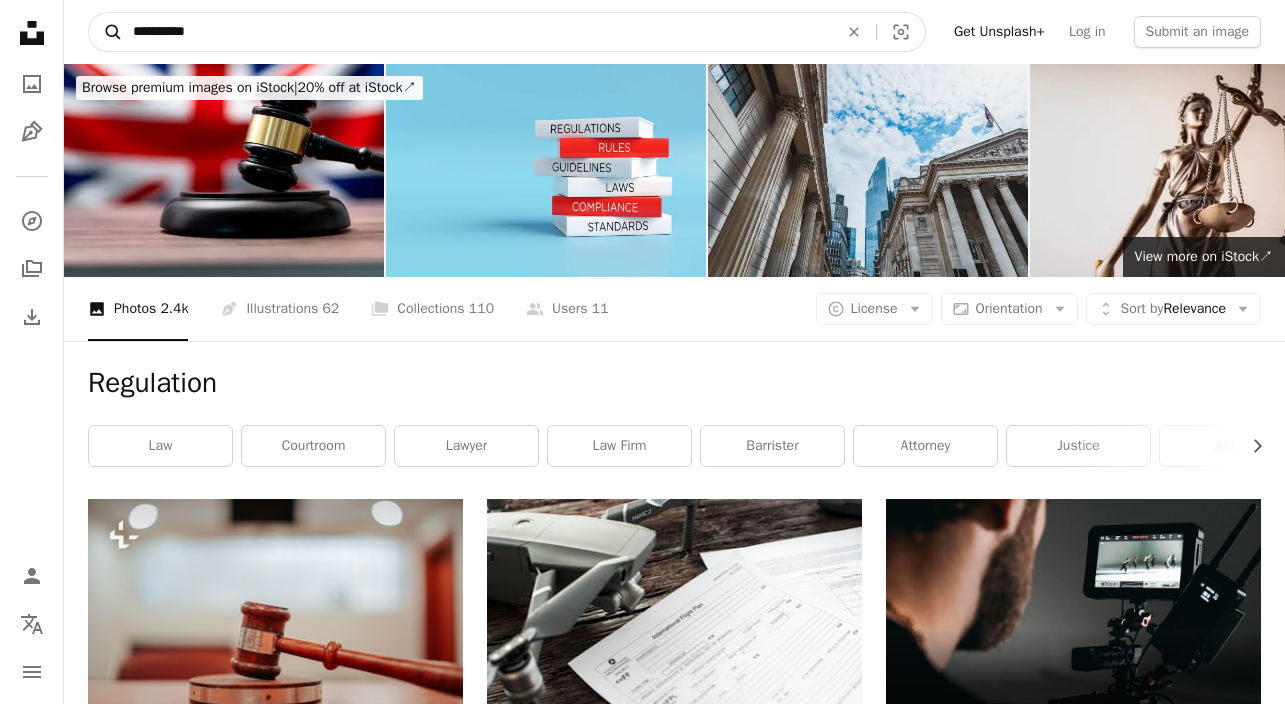 drag, startPoint x: 204, startPoint y: 27, endPoint x: 119, endPoint y: 28, distance: 85.00588 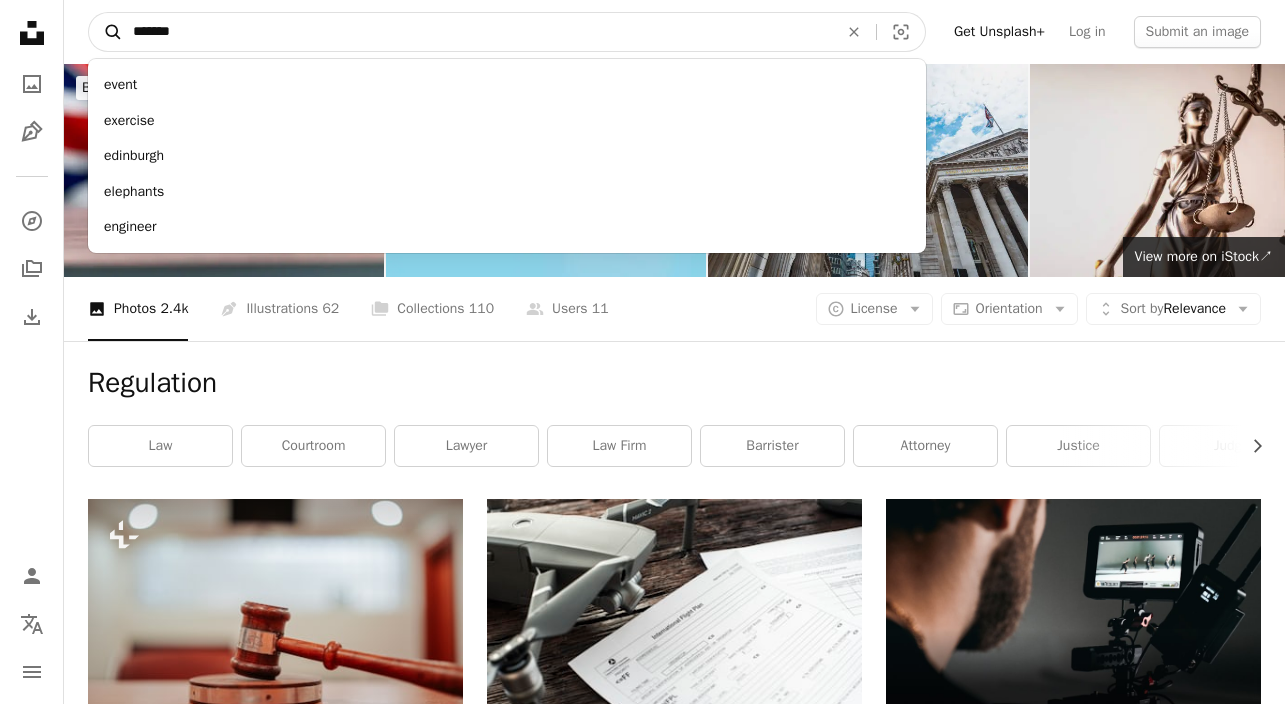 type on "********" 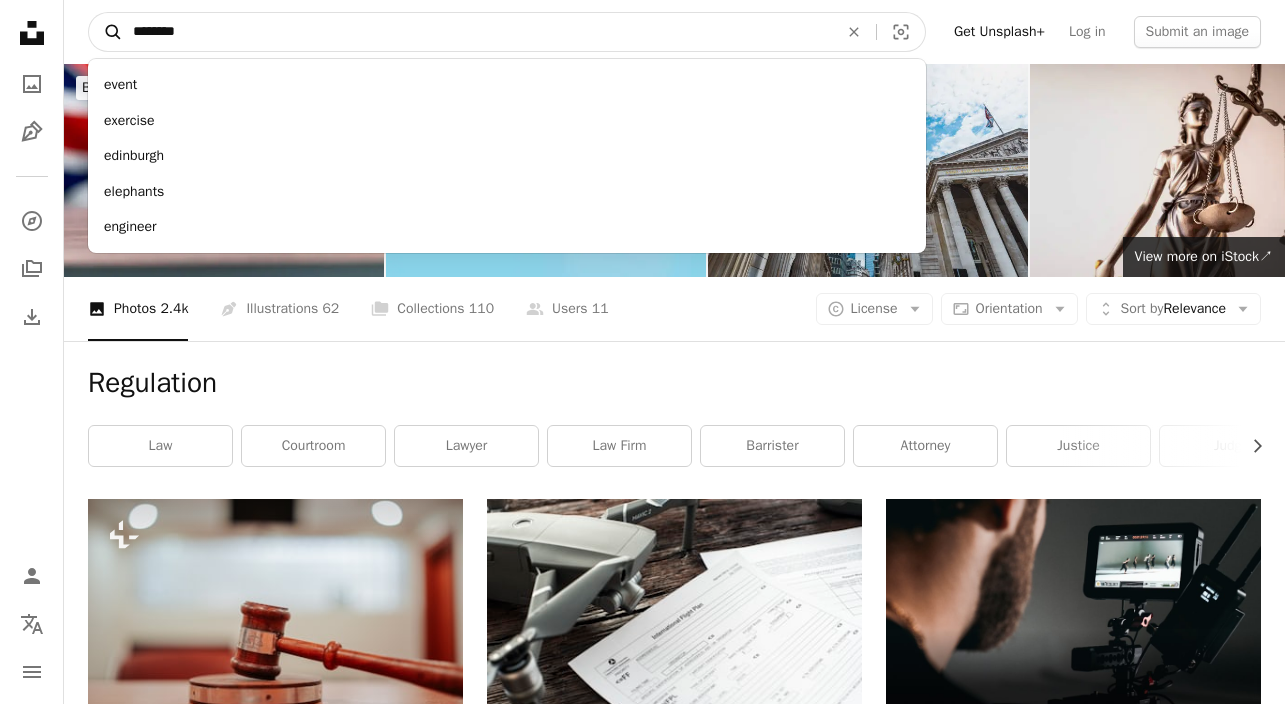 click on "A magnifying glass" at bounding box center (106, 32) 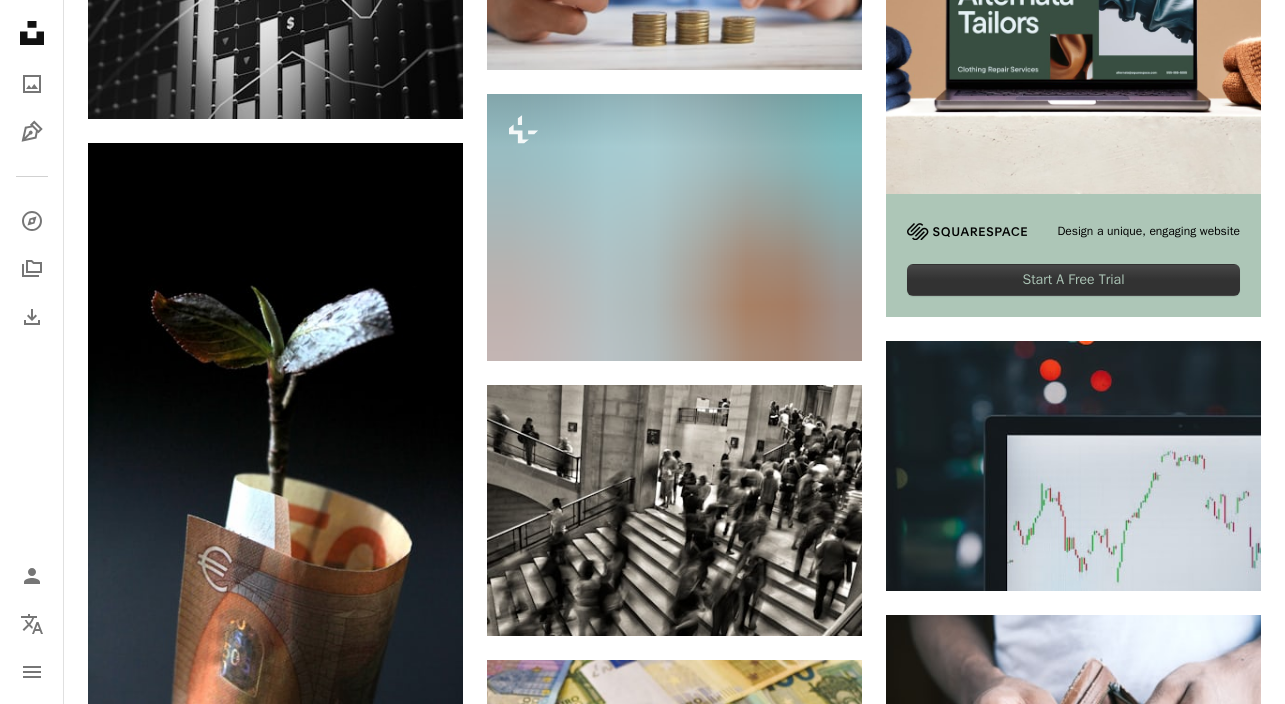 scroll, scrollTop: 693, scrollLeft: 0, axis: vertical 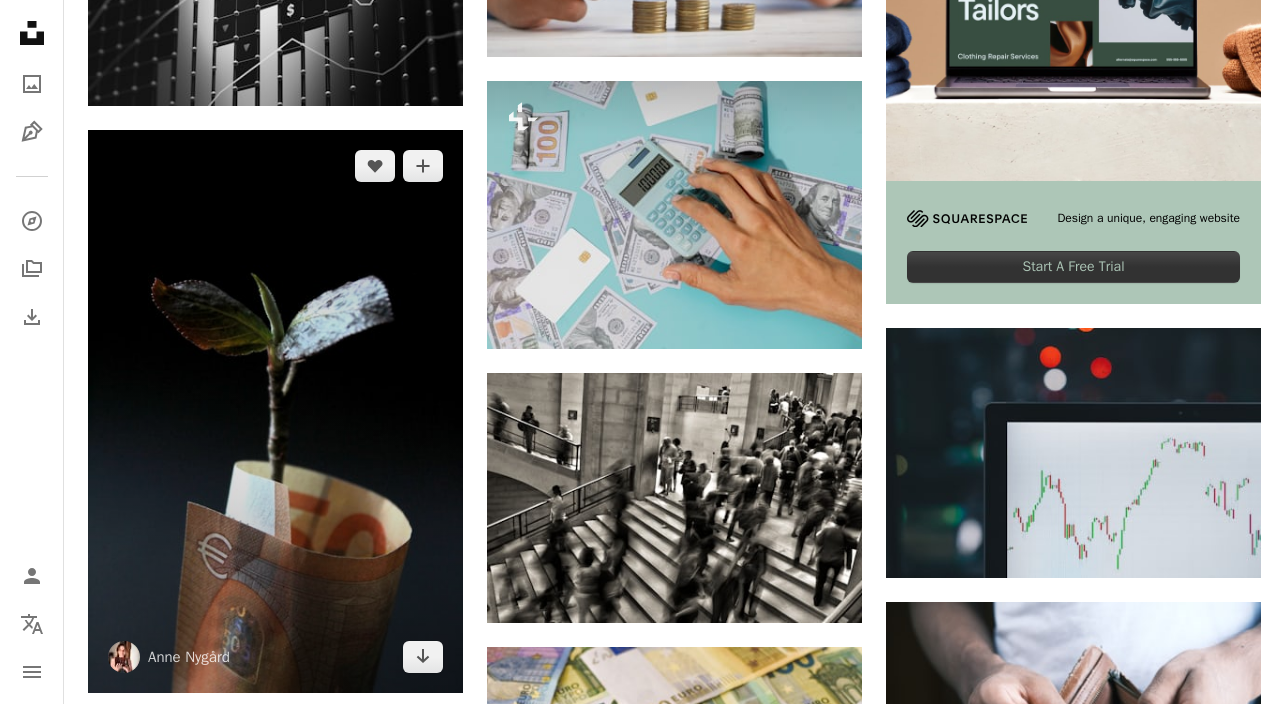 click at bounding box center (275, 411) 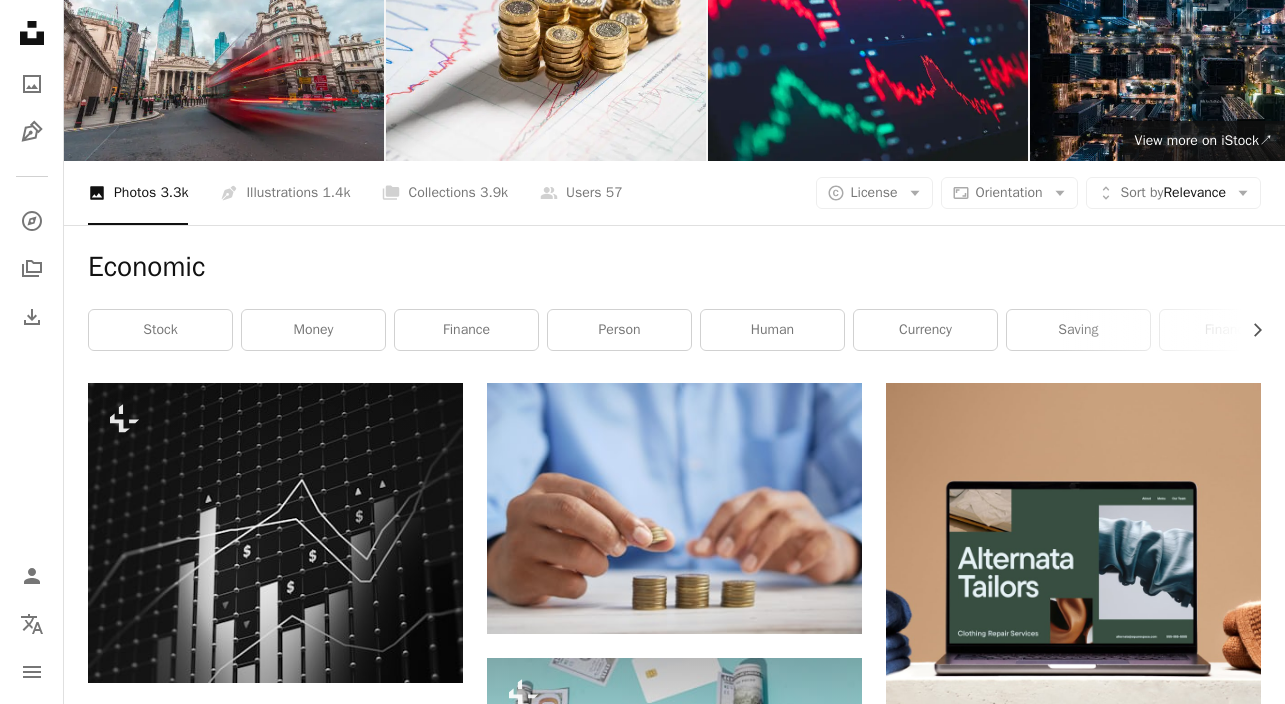 scroll, scrollTop: 0, scrollLeft: 0, axis: both 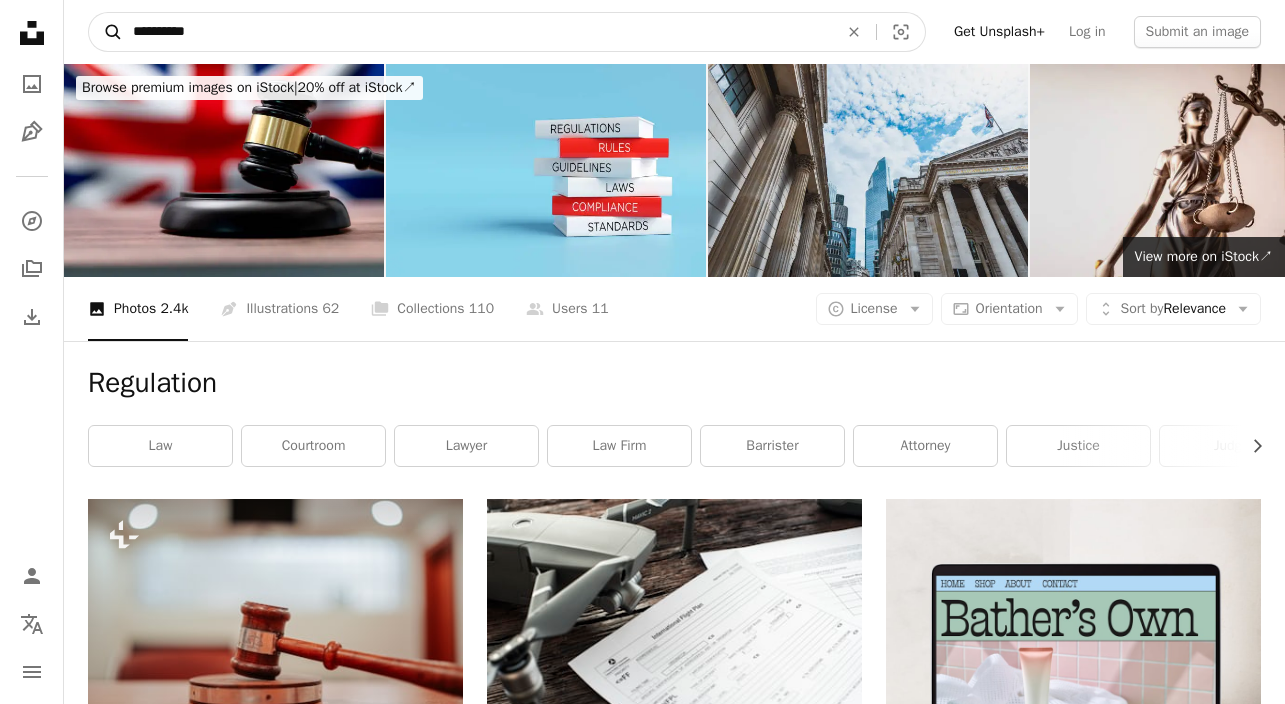 drag, startPoint x: 213, startPoint y: 37, endPoint x: 103, endPoint y: 37, distance: 110 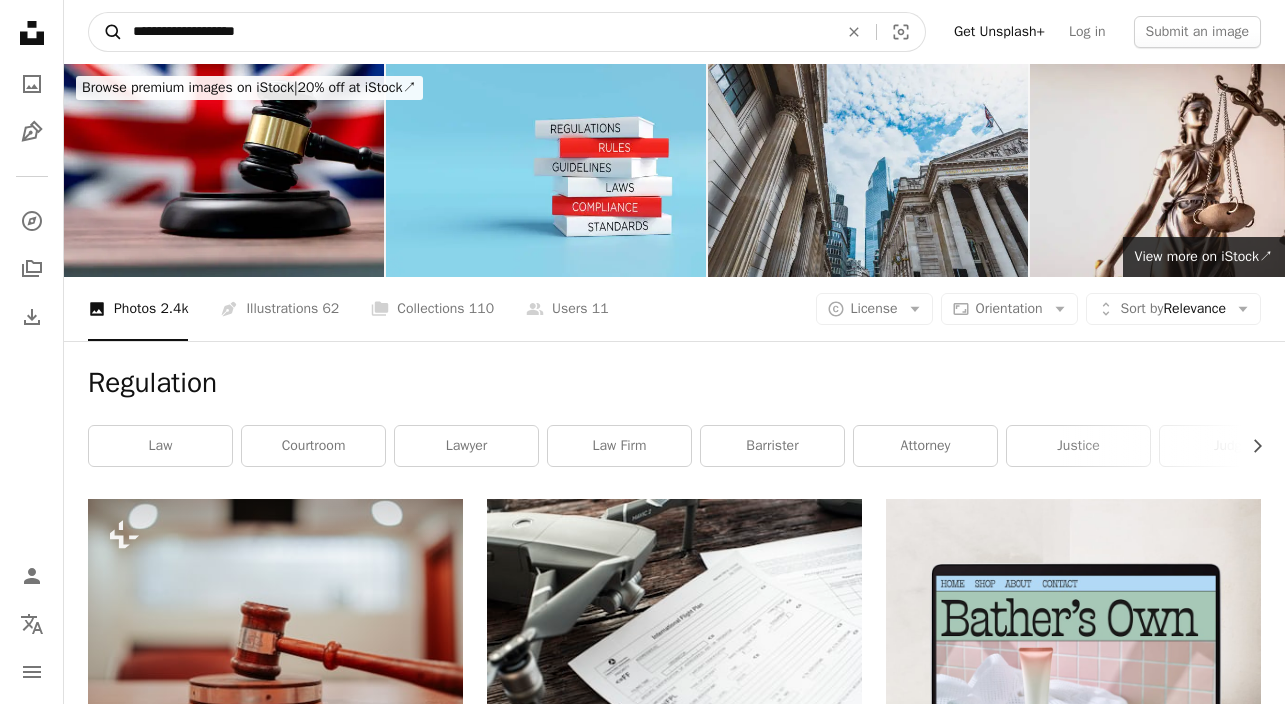 type on "**********" 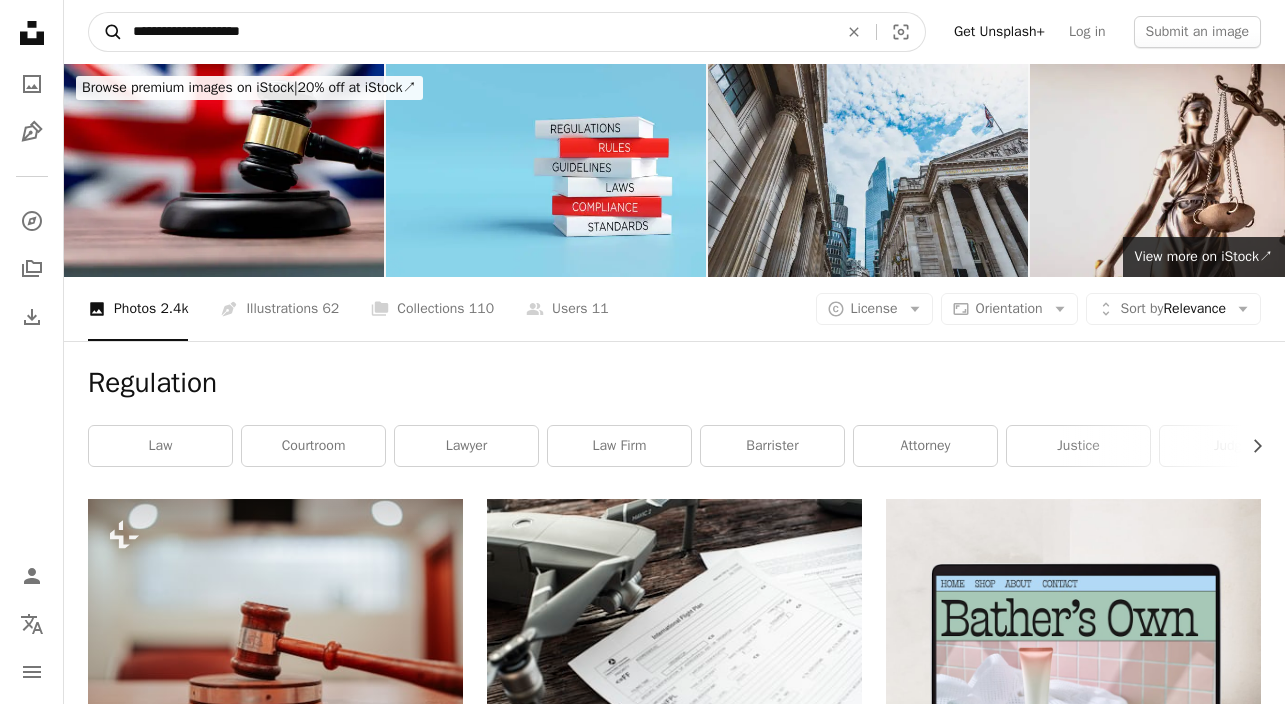 click on "A magnifying glass" at bounding box center (106, 32) 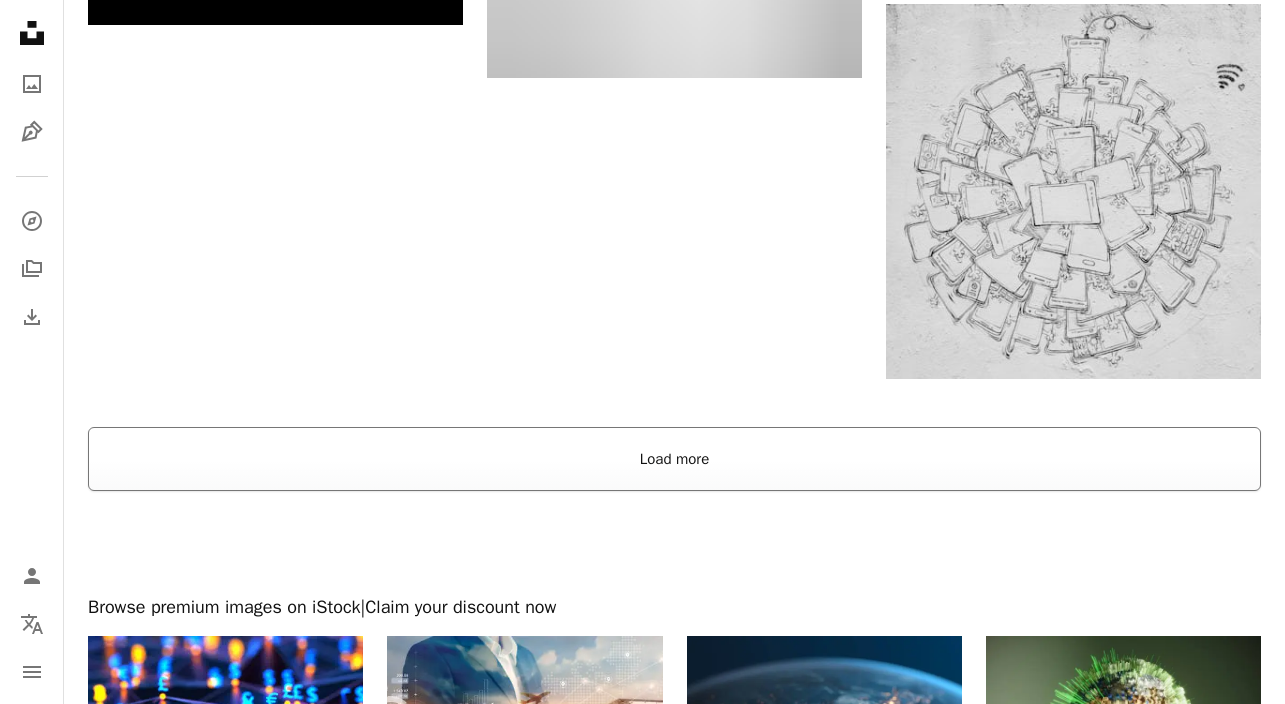 scroll, scrollTop: 2887, scrollLeft: 0, axis: vertical 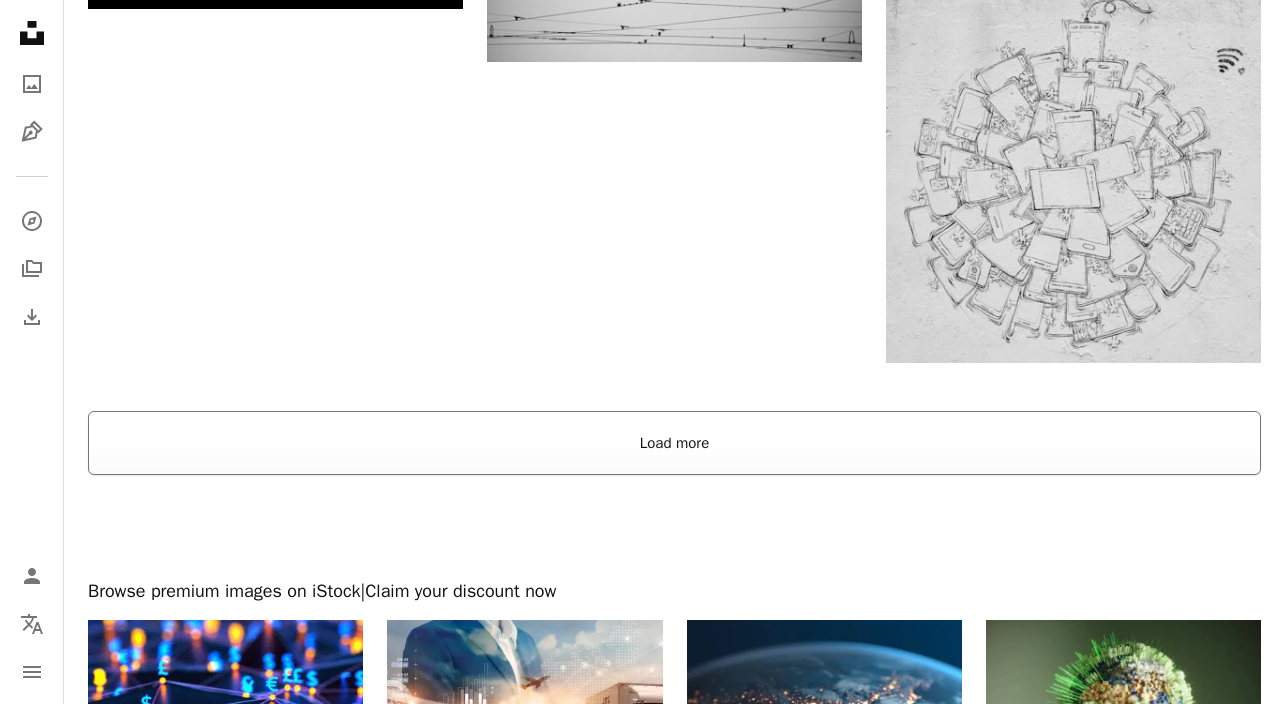 click on "Load more" at bounding box center [674, 443] 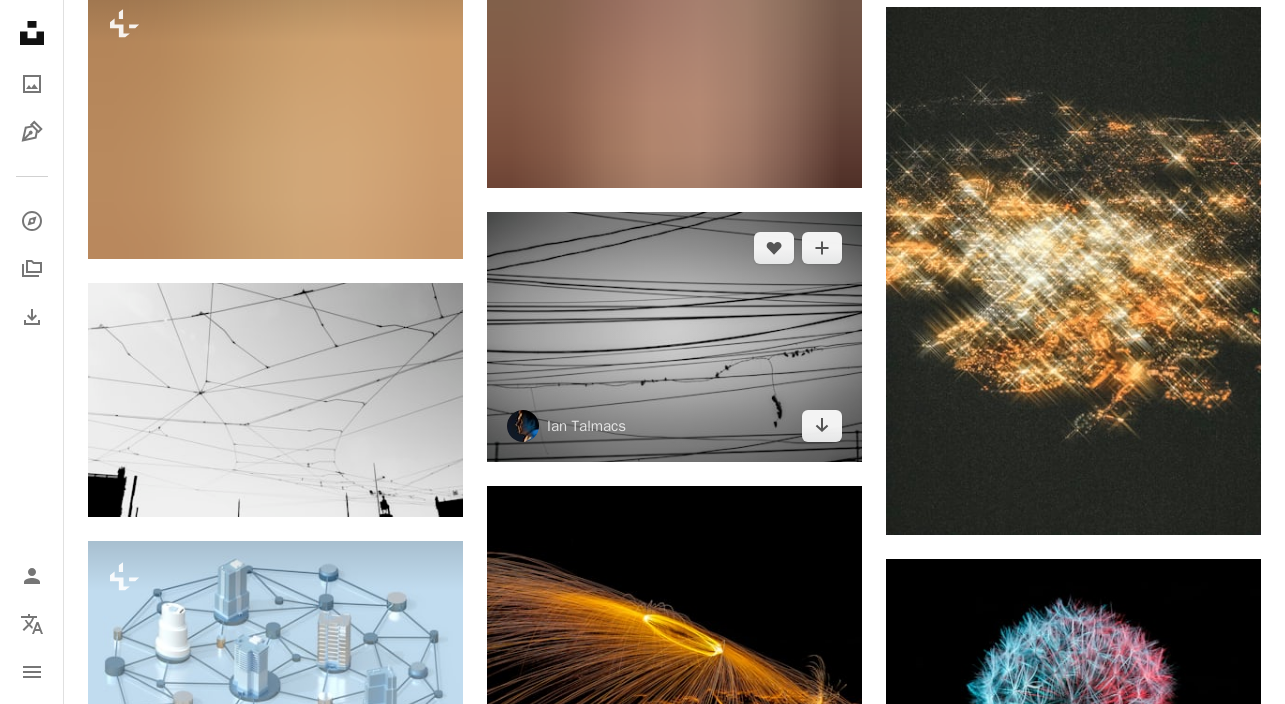 scroll, scrollTop: 5470, scrollLeft: 0, axis: vertical 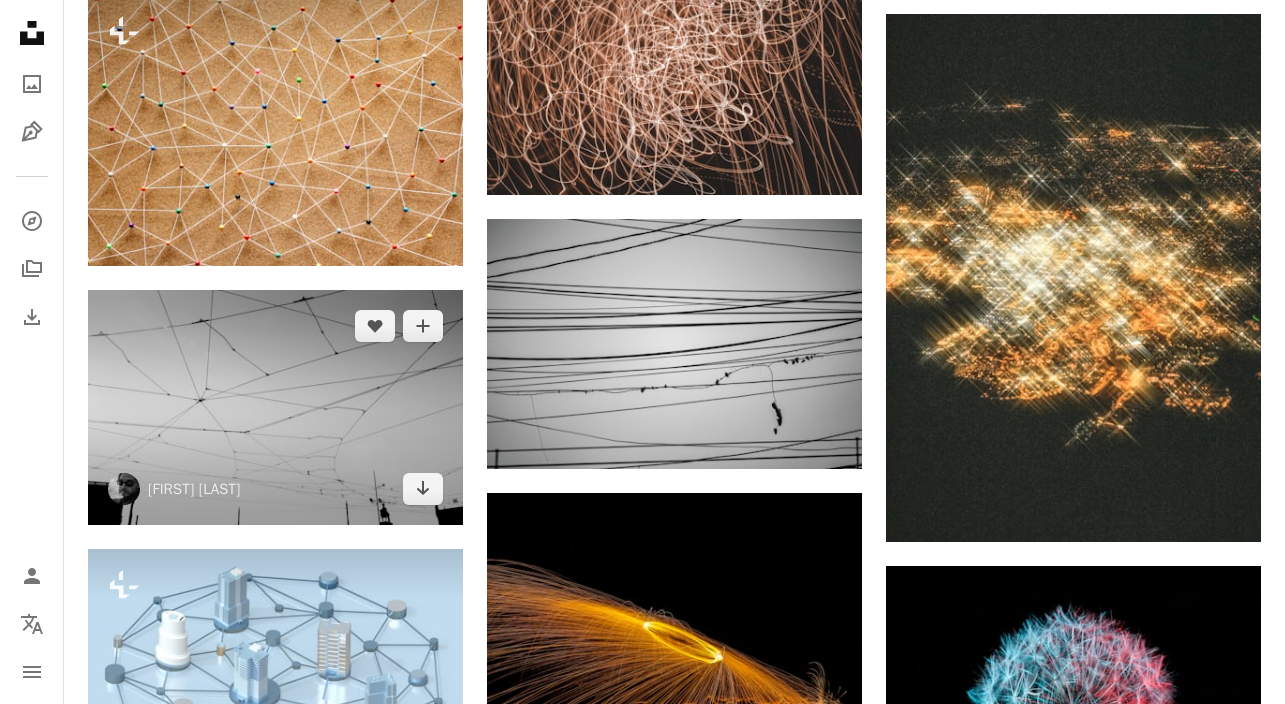 click at bounding box center [275, 407] 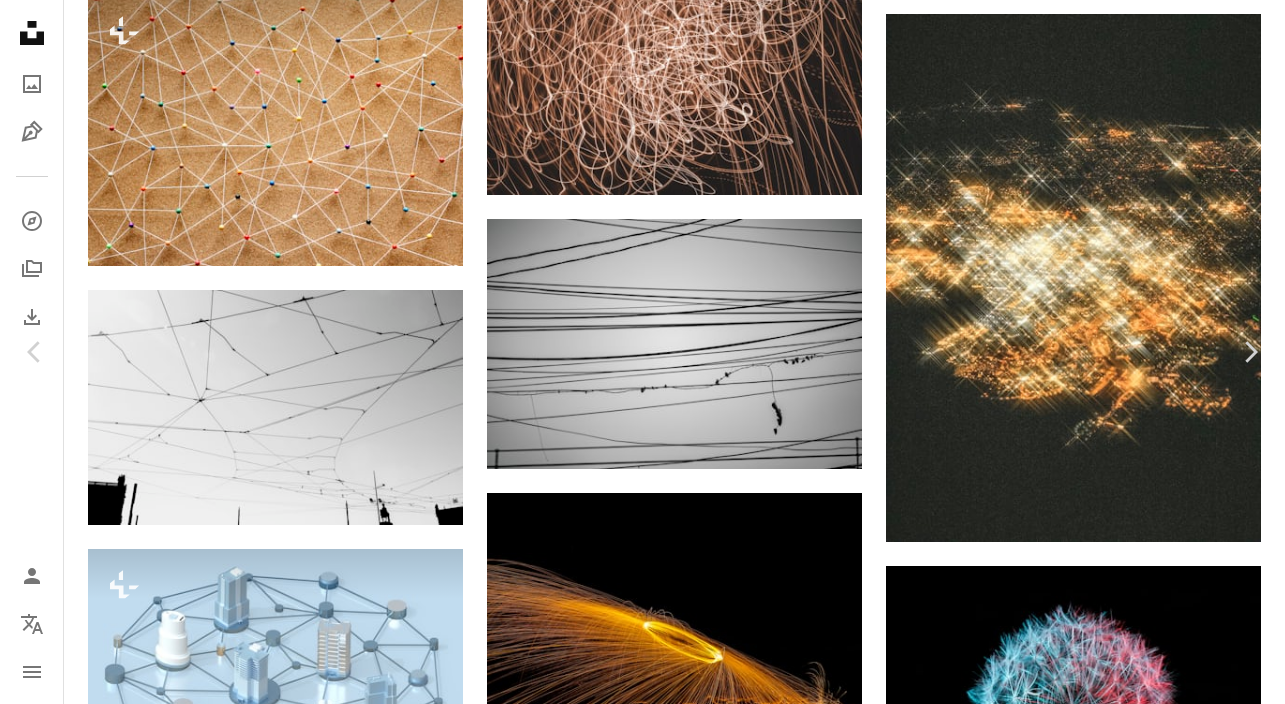 click on "Download free" at bounding box center (1086, 5136) 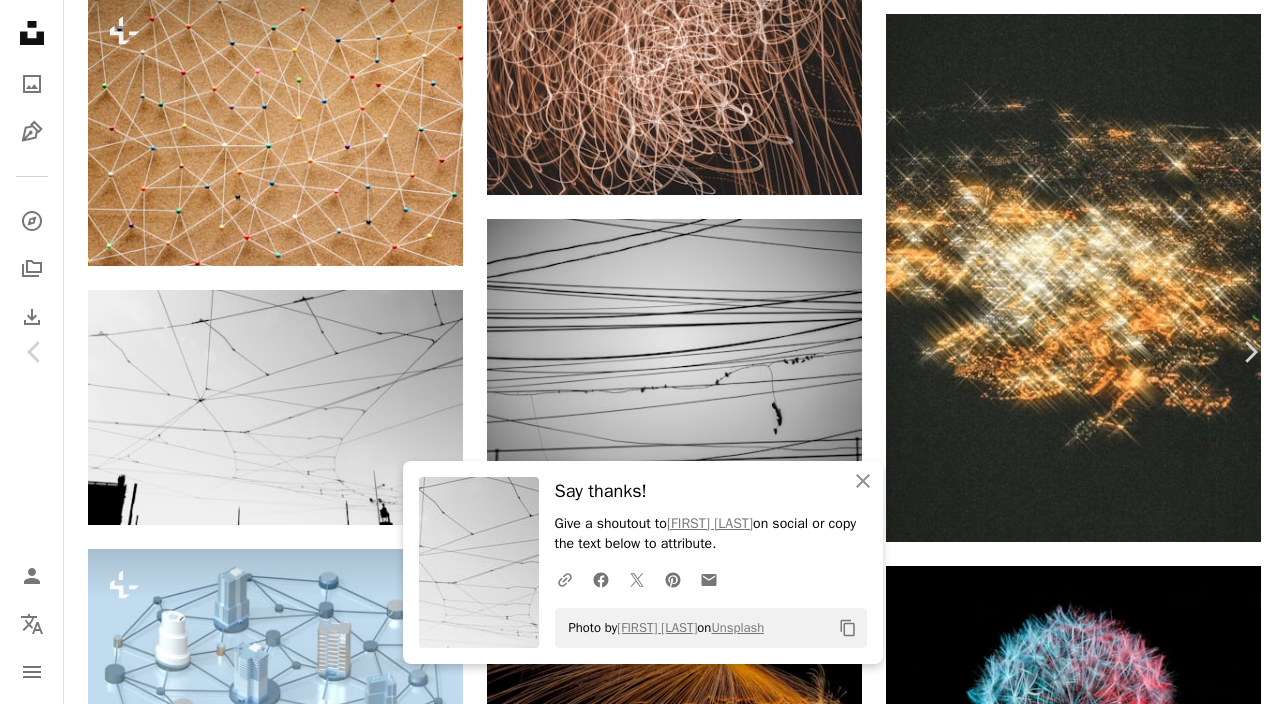click on "An X shape" at bounding box center [20, 20] 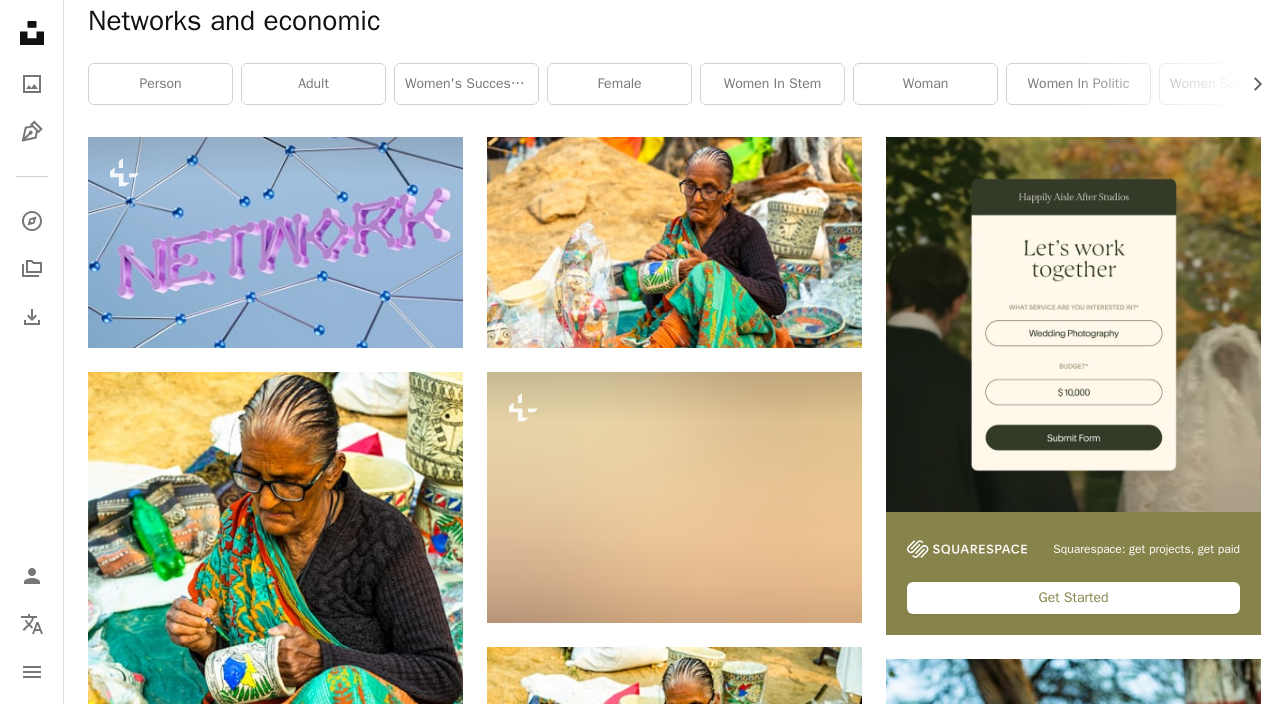 scroll, scrollTop: 0, scrollLeft: 0, axis: both 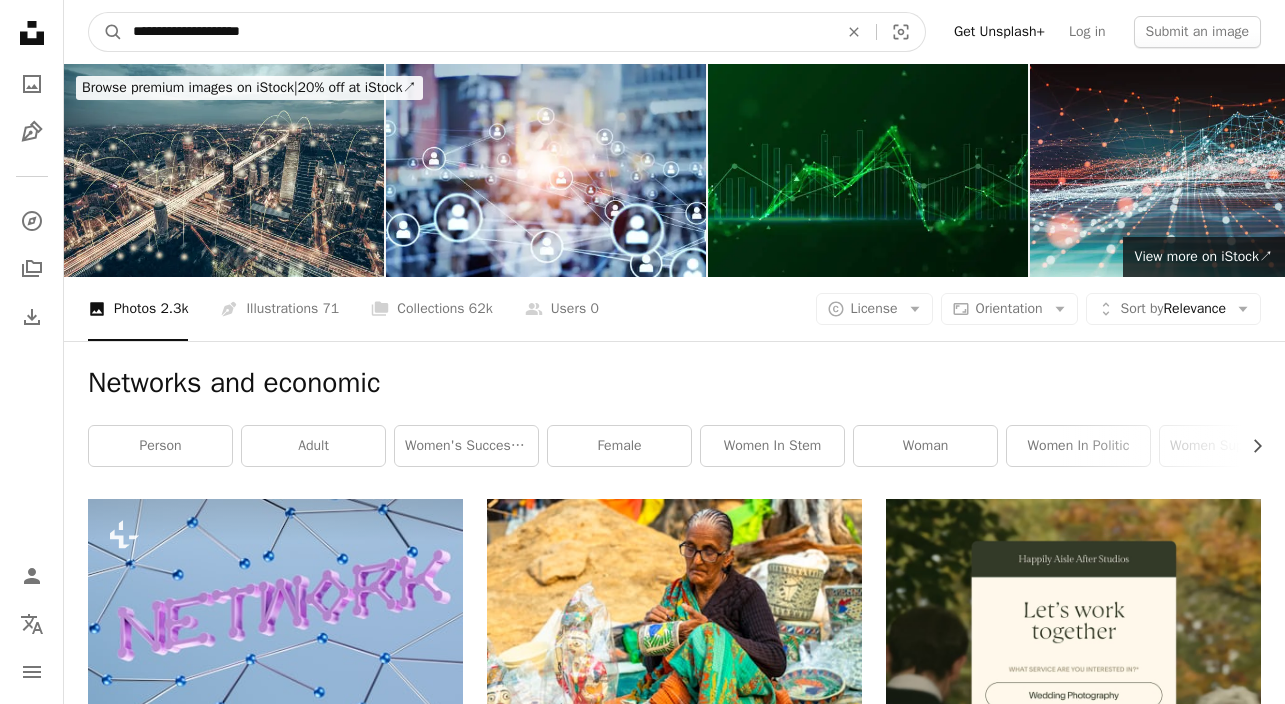 click on "**********" at bounding box center [477, 32] 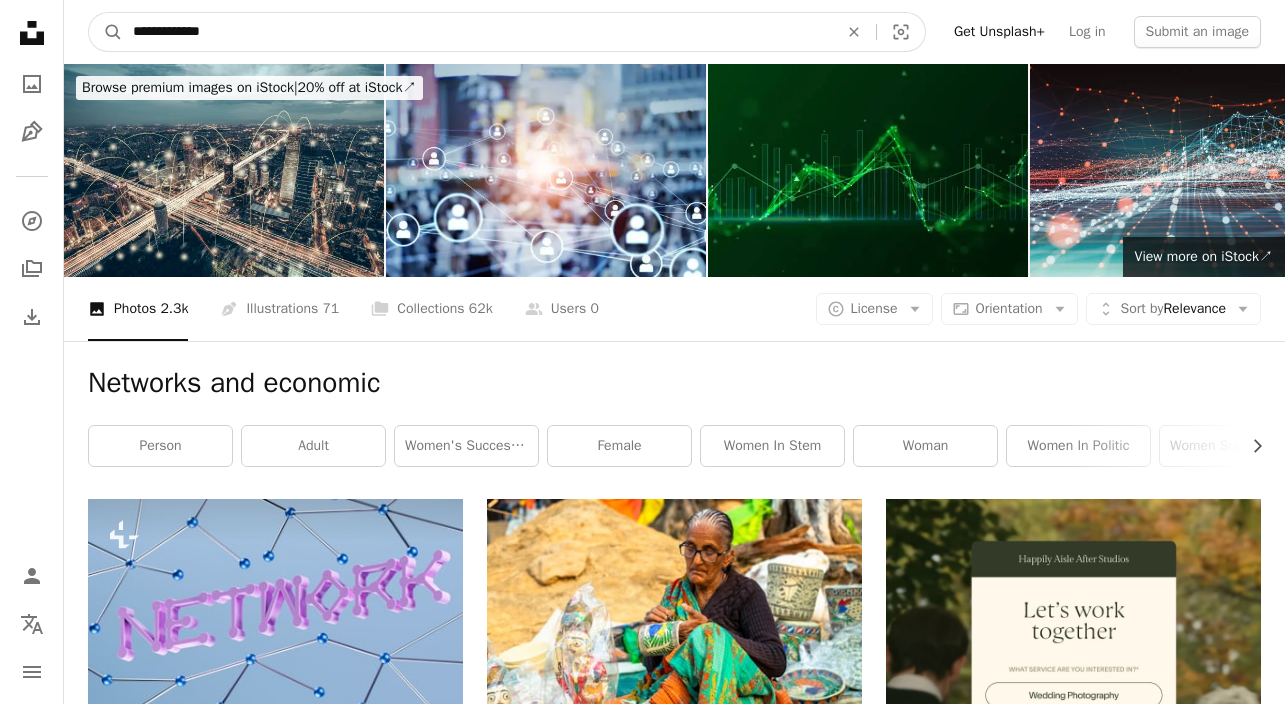 type on "**********" 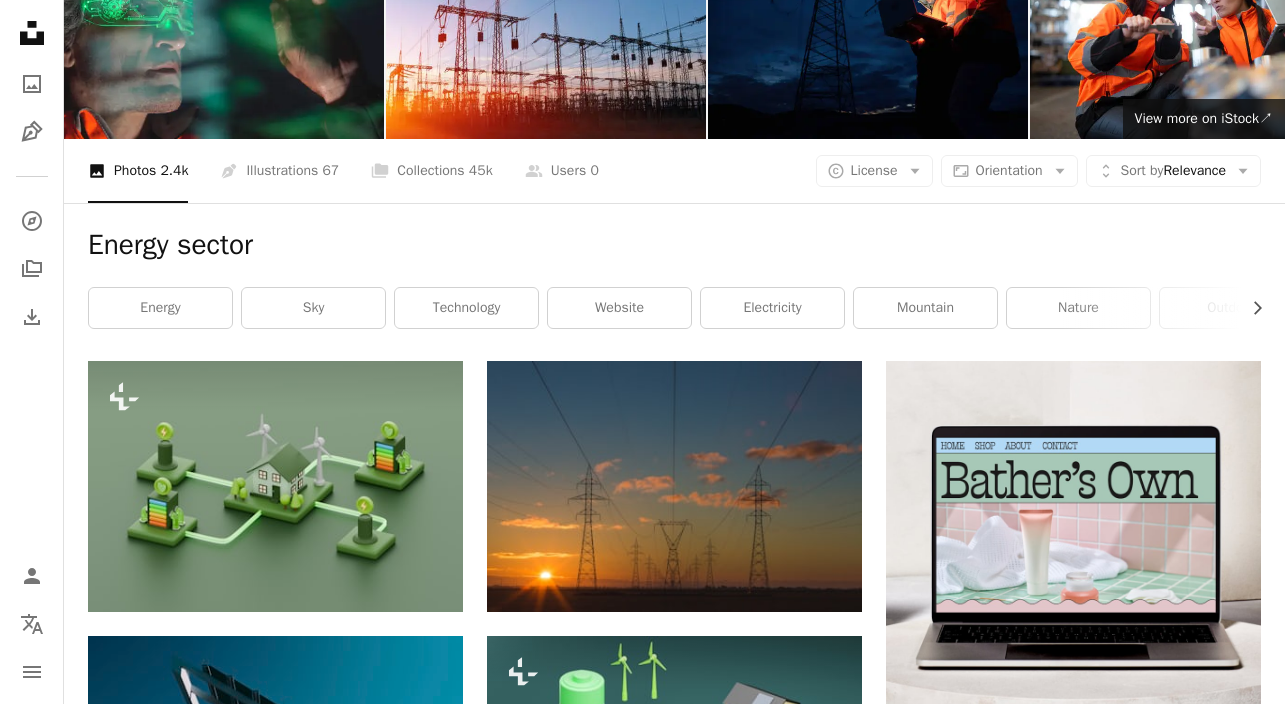 scroll, scrollTop: 0, scrollLeft: 0, axis: both 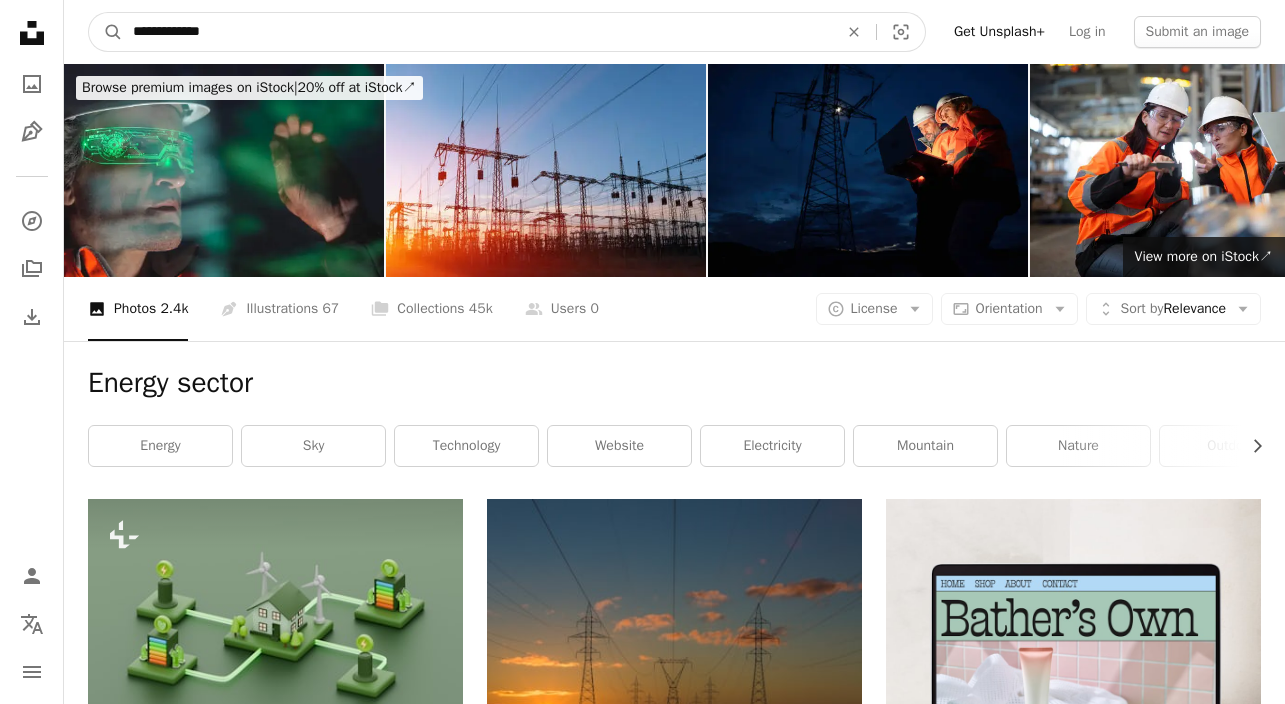 drag, startPoint x: 250, startPoint y: 23, endPoint x: 125, endPoint y: 24, distance: 125.004 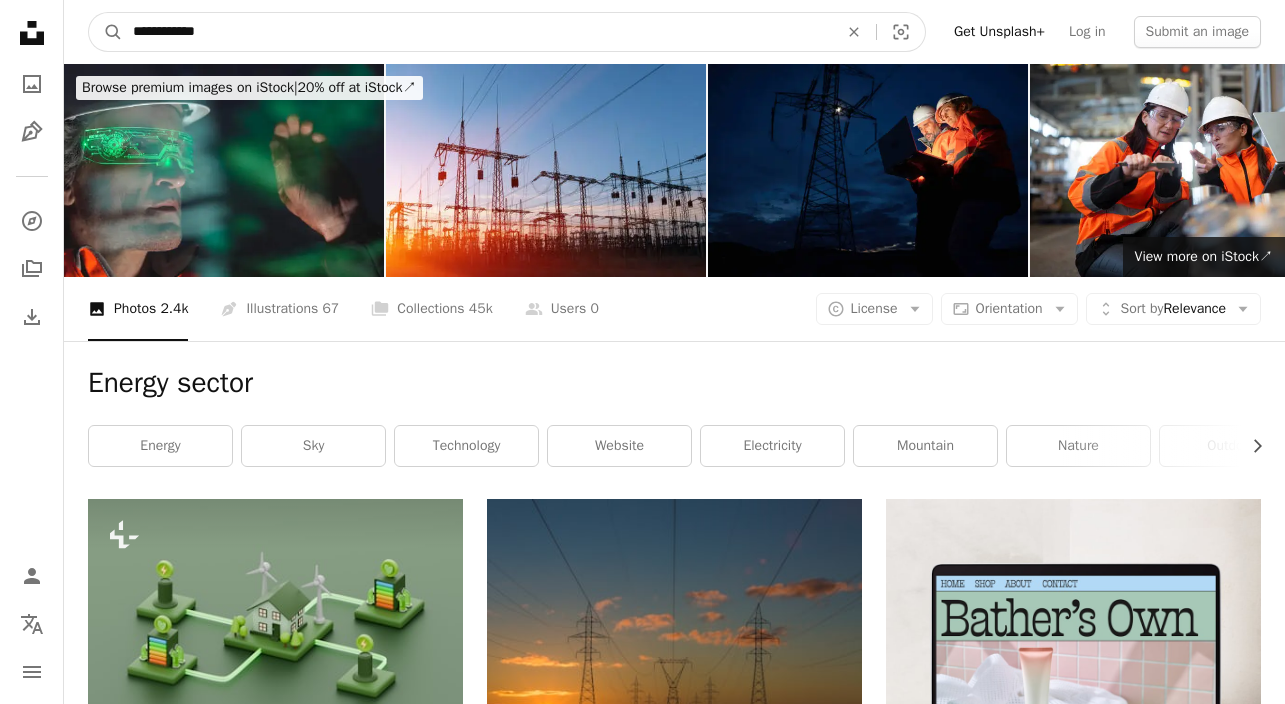 type on "**********" 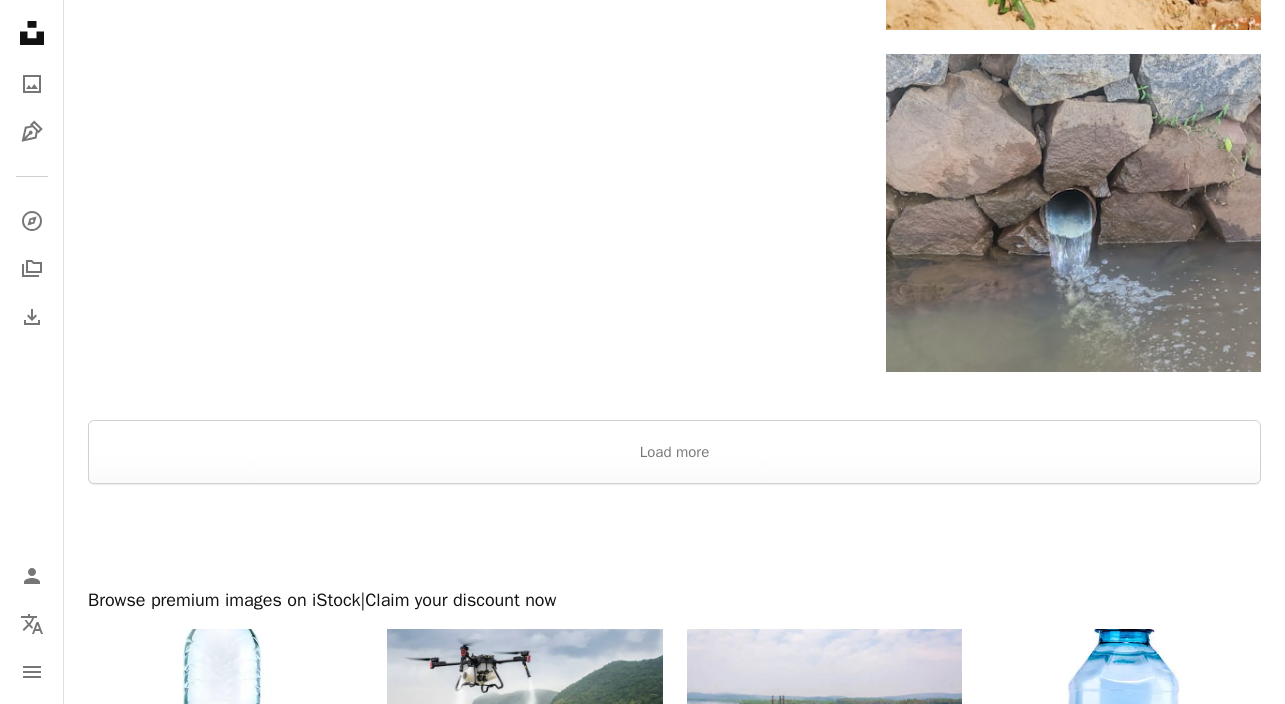 scroll, scrollTop: 3117, scrollLeft: 0, axis: vertical 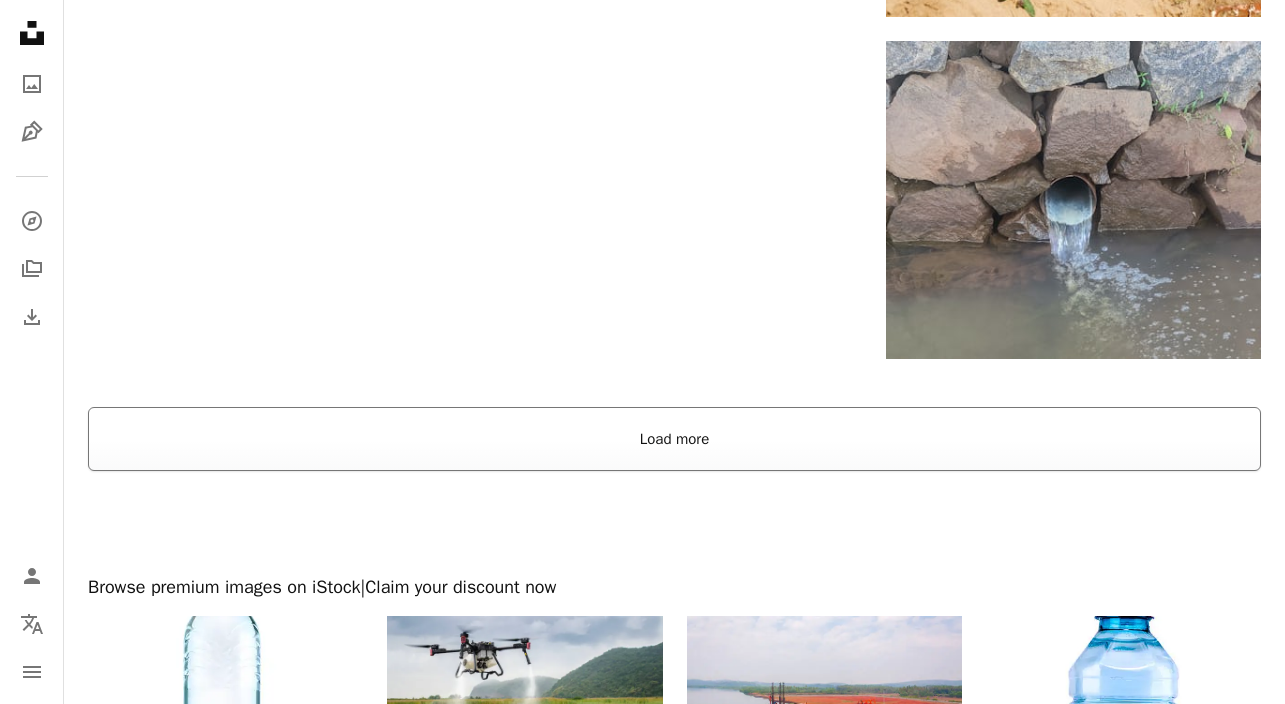 click on "Load more" at bounding box center (674, 439) 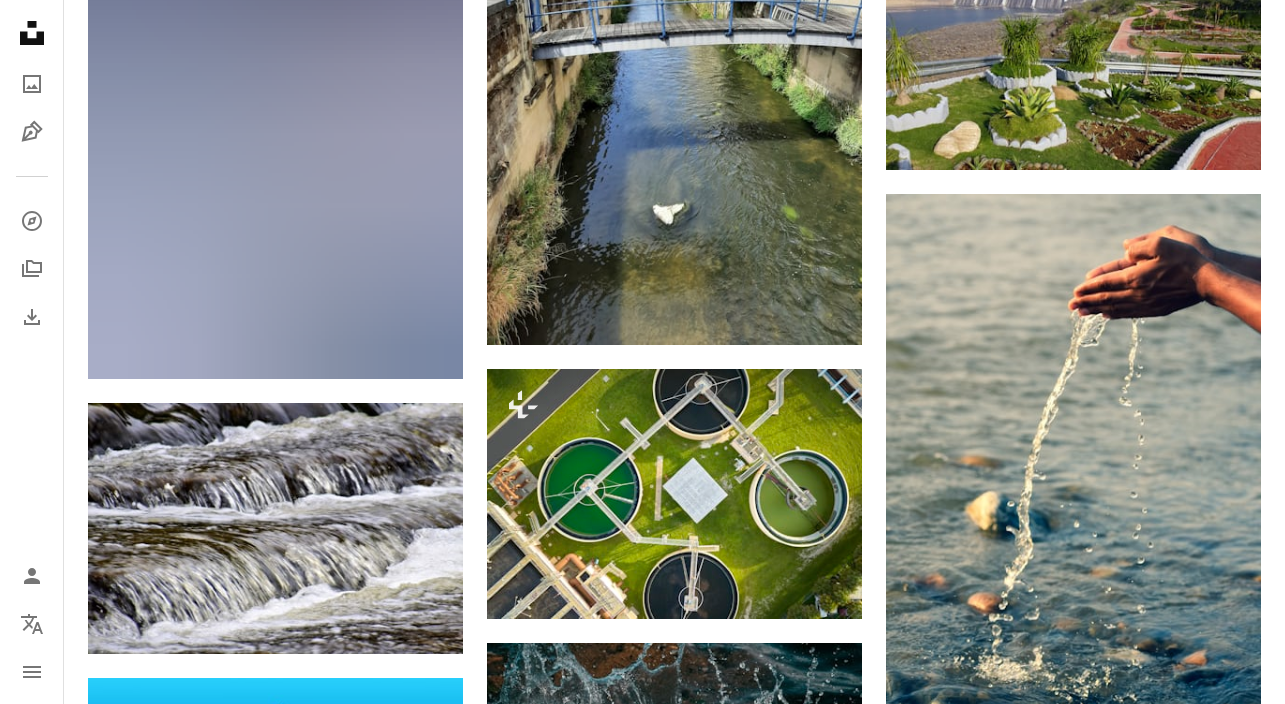 scroll, scrollTop: 13186, scrollLeft: 0, axis: vertical 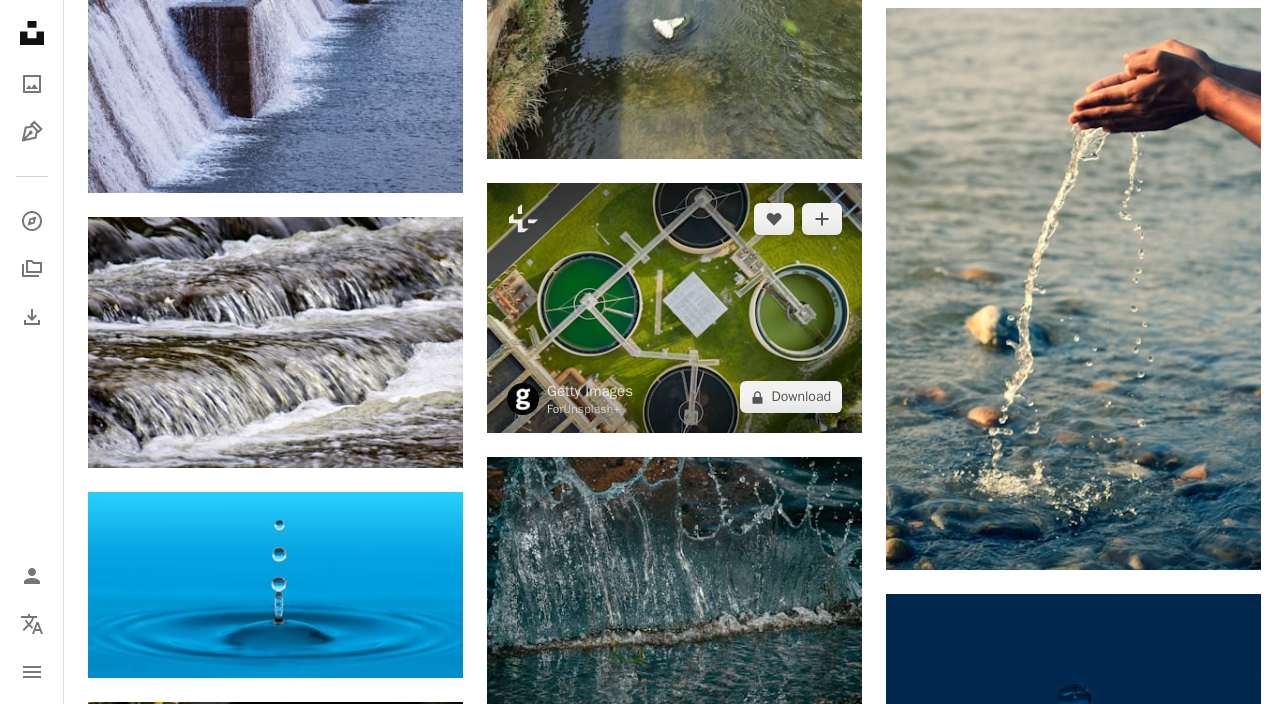click at bounding box center [674, 308] 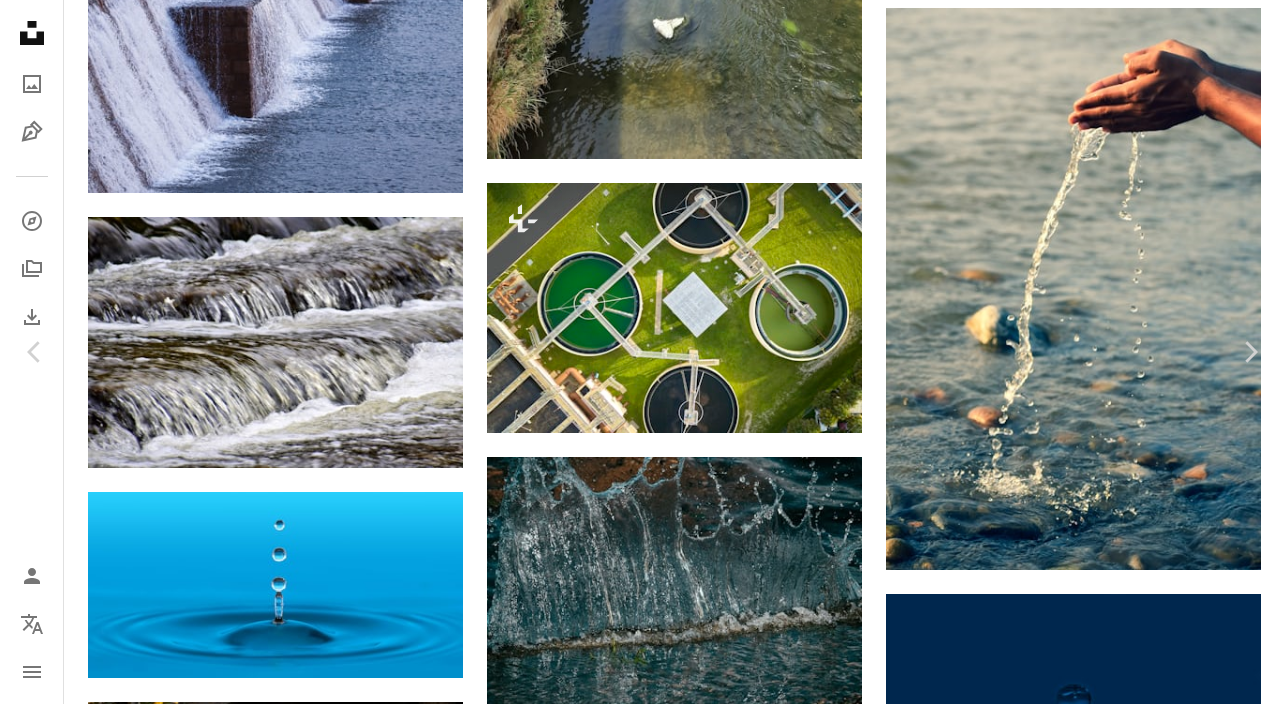 click on "An X shape Chevron left Chevron right Getty Images For Unsplash+ A heart A plus sign A lock Download Zoom in A forward-right arrow Share More Actions Calendar outlined Published on April 22, 2023 Safety Licensed under the Unsplash+ License cleaning industry pollution circle dirty liquid aerial view social issues sewer sewage reservoir sewage treatment plant flowing environmental conservation recycling symbol distillation fuel and power generation glade Free stock photos Related images Plus sign for Unsplash+ A heart A plus sign Getty Images For Unsplash+ A lock Download Plus sign for Unsplash+ A heart A plus sign Getty Images For Unsplash+ A lock Download Plus sign for Unsplash+ A heart A plus sign Getty Images For Unsplash+ A lock Download Plus sign for Unsplash+ A heart A plus sign Benoît Deschasaux For Unsplash+ A lock Download Plus sign for Unsplash+ A heart A plus sign Markus Spiske For Unsplash+ A lock Download Plus sign for Unsplash+ A heart A plus sign Getty Images For Unsplash+ A lock For" at bounding box center (642, 5146) 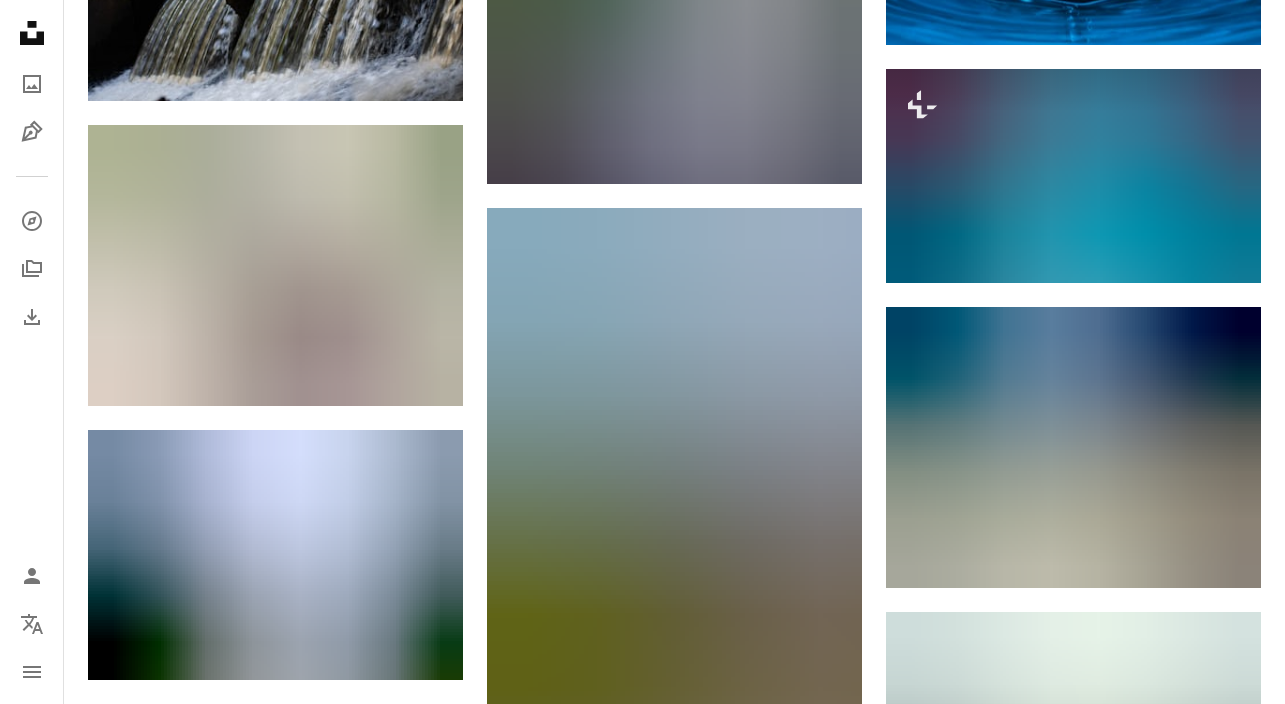scroll, scrollTop: 14060, scrollLeft: 0, axis: vertical 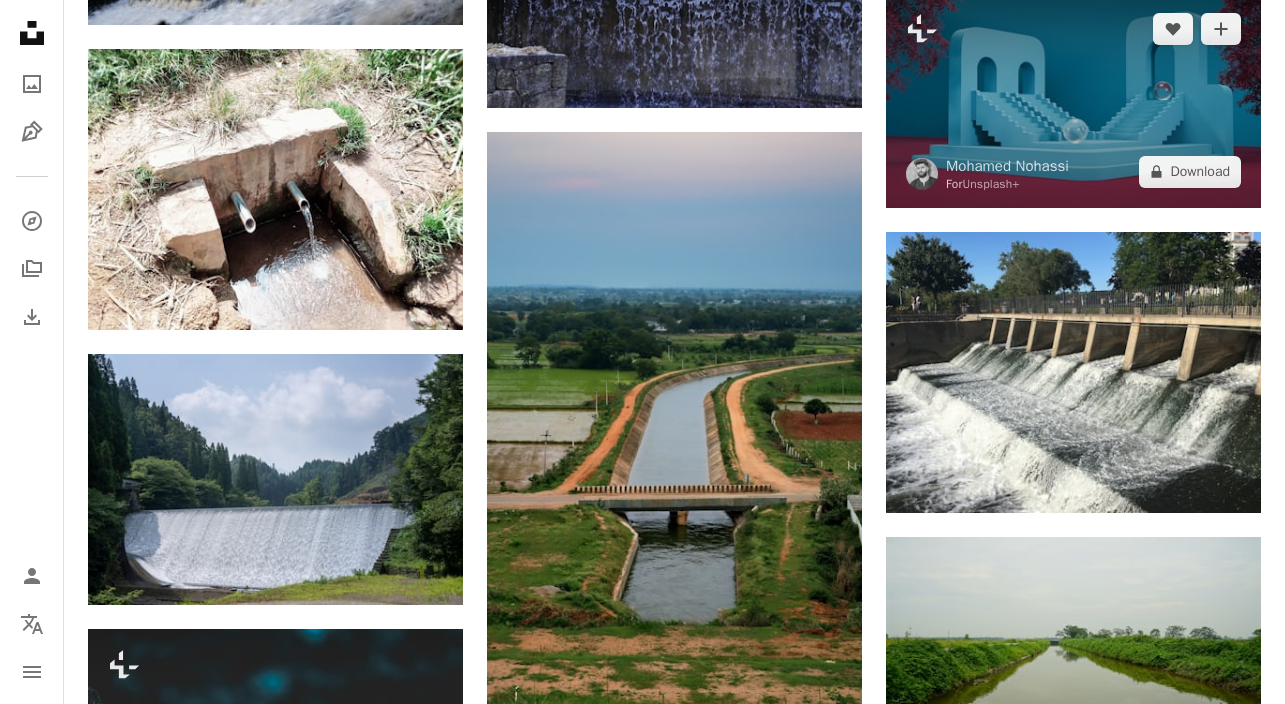 click at bounding box center (1073, 100) 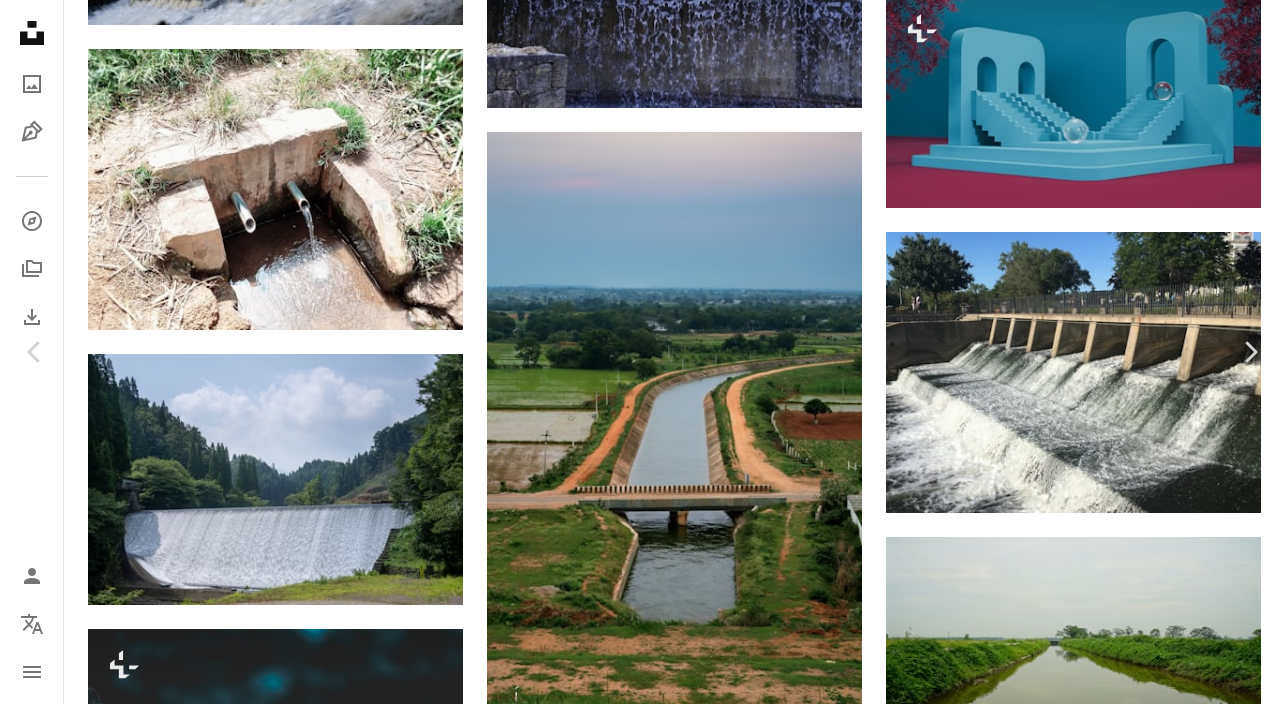 click on "An X shape" at bounding box center [20, 20] 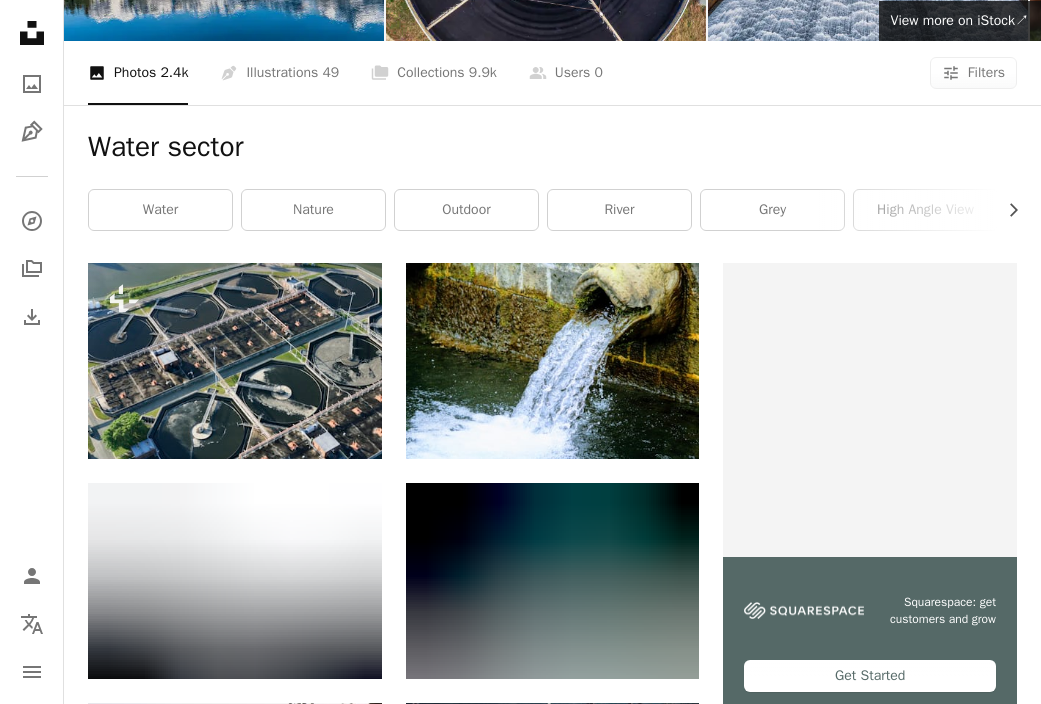 scroll, scrollTop: 0, scrollLeft: 0, axis: both 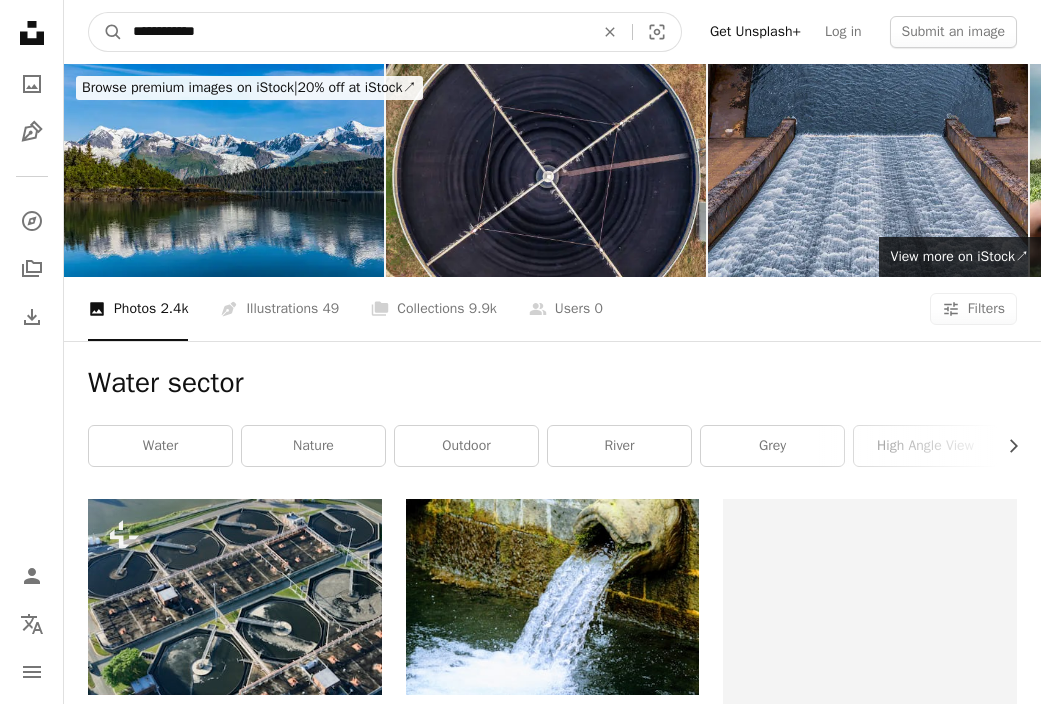 click on "**********" at bounding box center [355, 32] 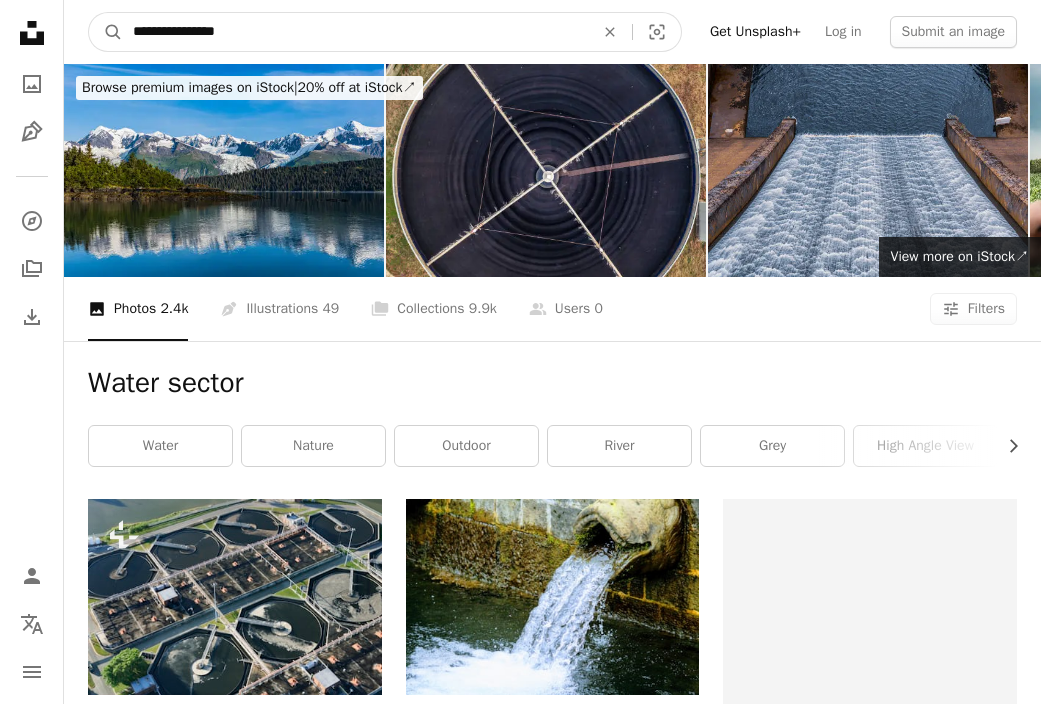 type on "**********" 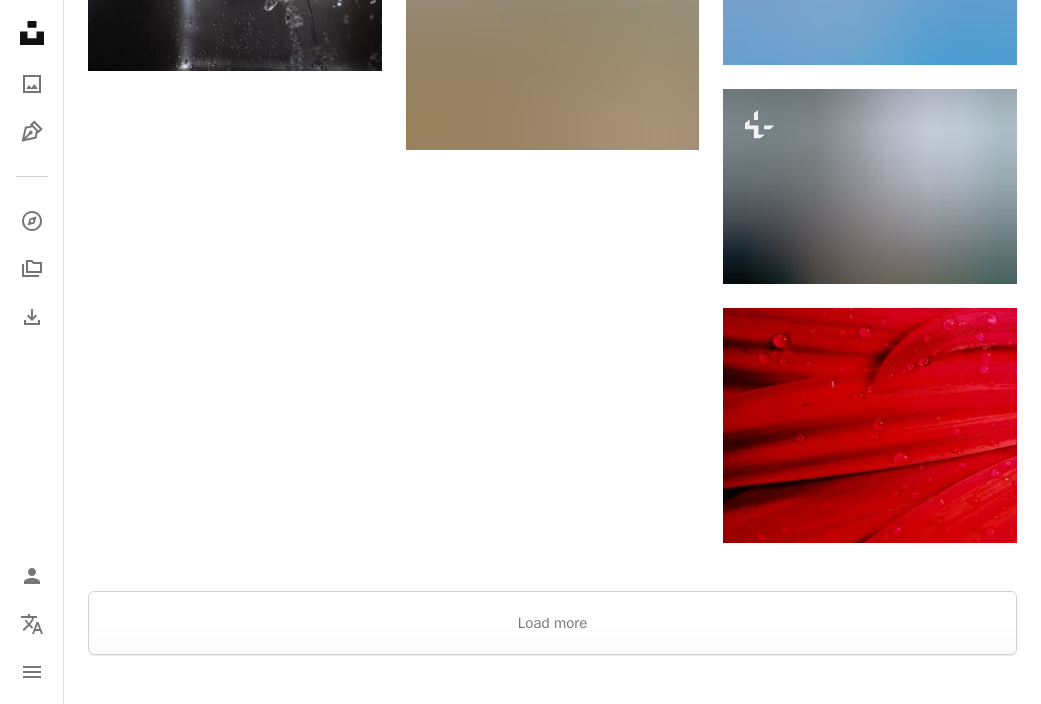 scroll, scrollTop: 2311, scrollLeft: 0, axis: vertical 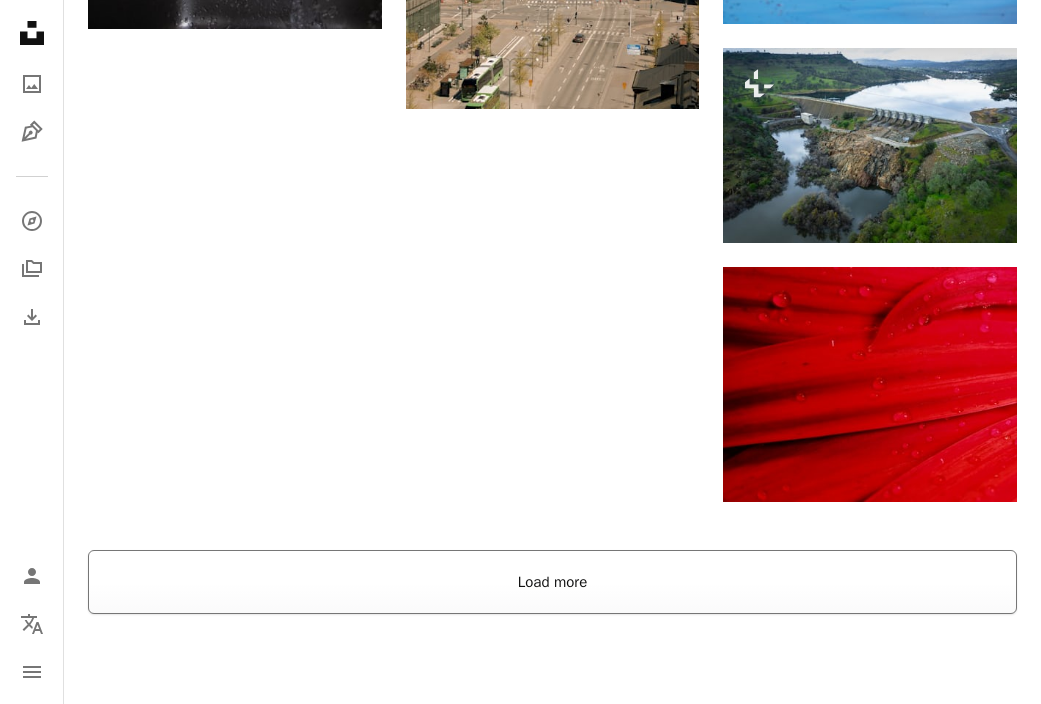 click on "Load more" at bounding box center (552, 582) 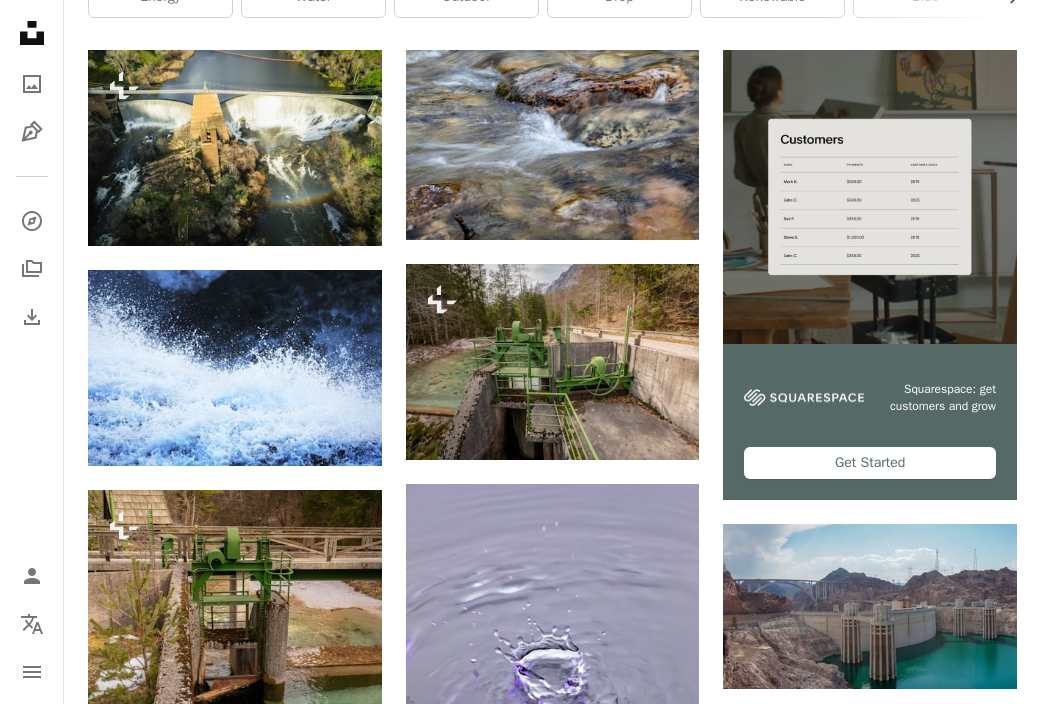 scroll, scrollTop: 0, scrollLeft: 0, axis: both 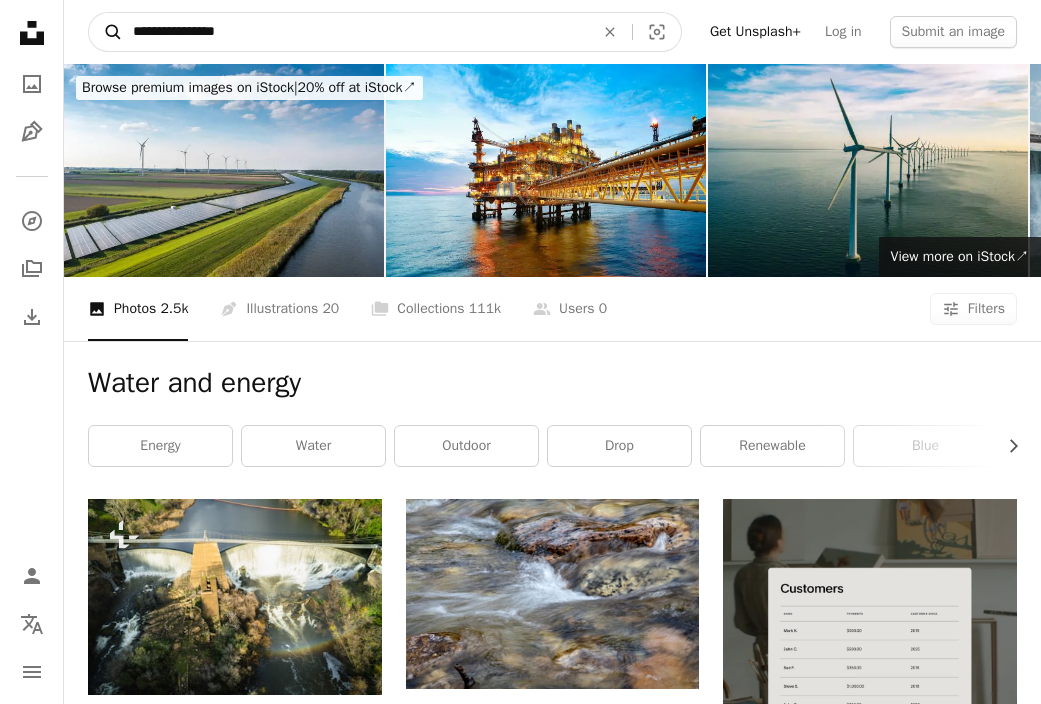 drag, startPoint x: 263, startPoint y: 27, endPoint x: 95, endPoint y: 22, distance: 168.07439 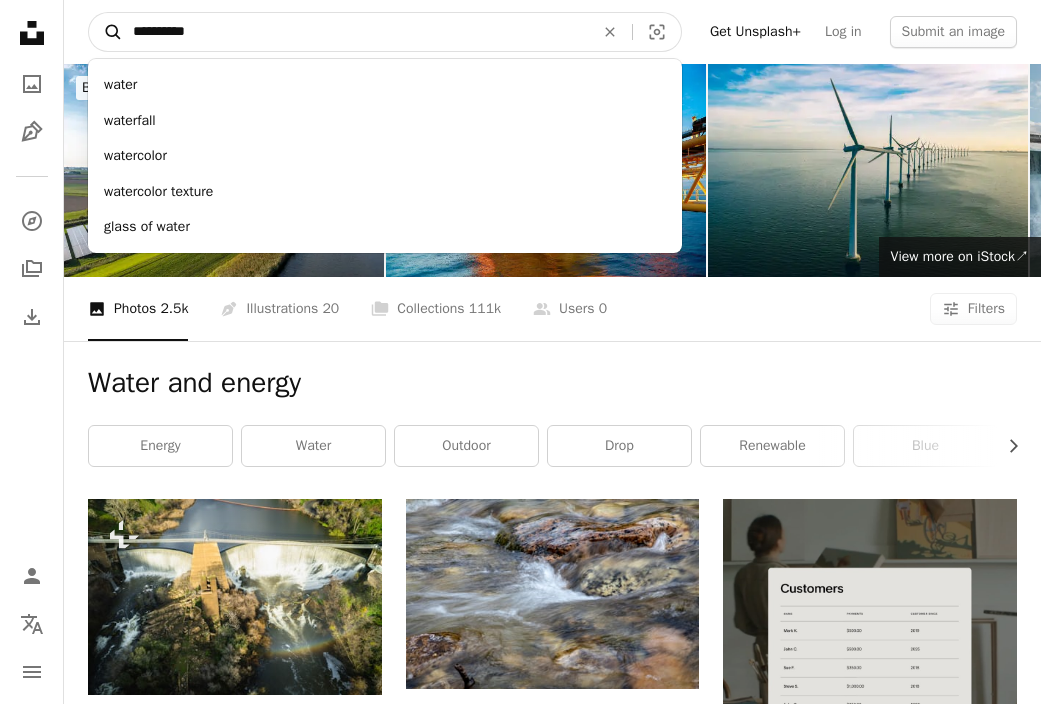 type on "**********" 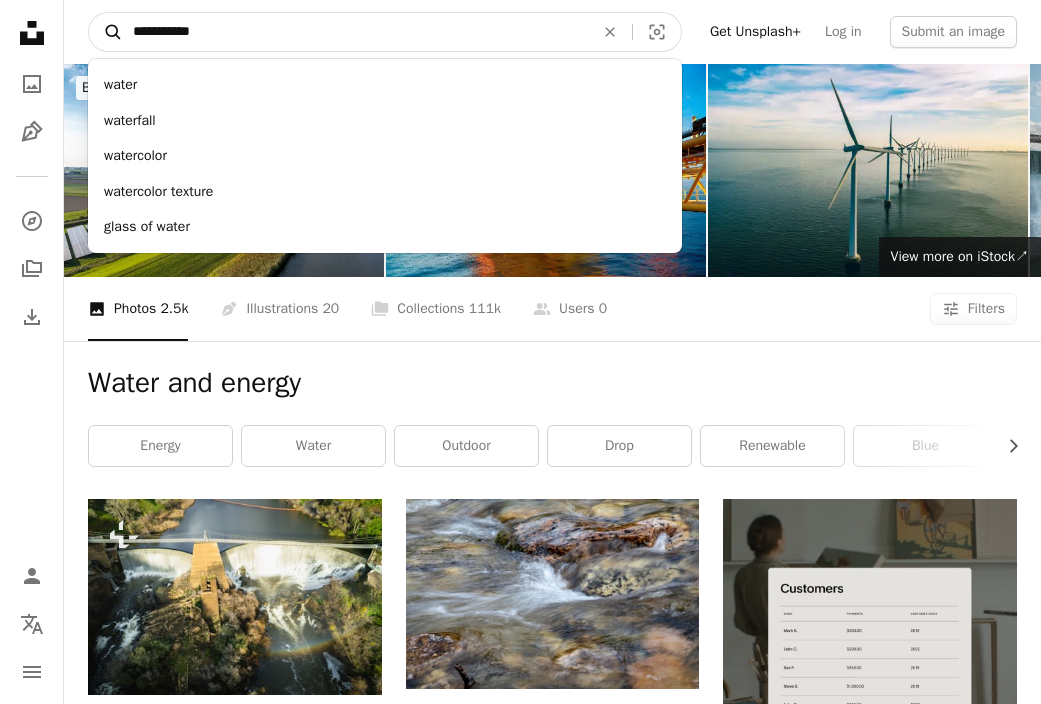 click on "A magnifying glass" at bounding box center (106, 32) 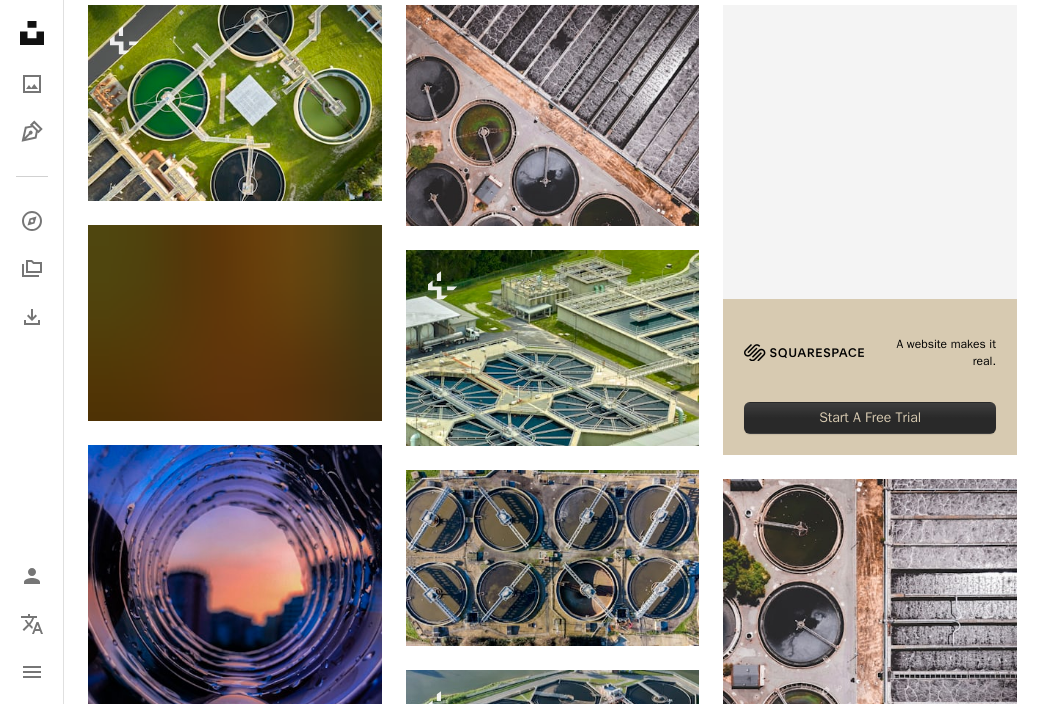 scroll, scrollTop: 358, scrollLeft: 0, axis: vertical 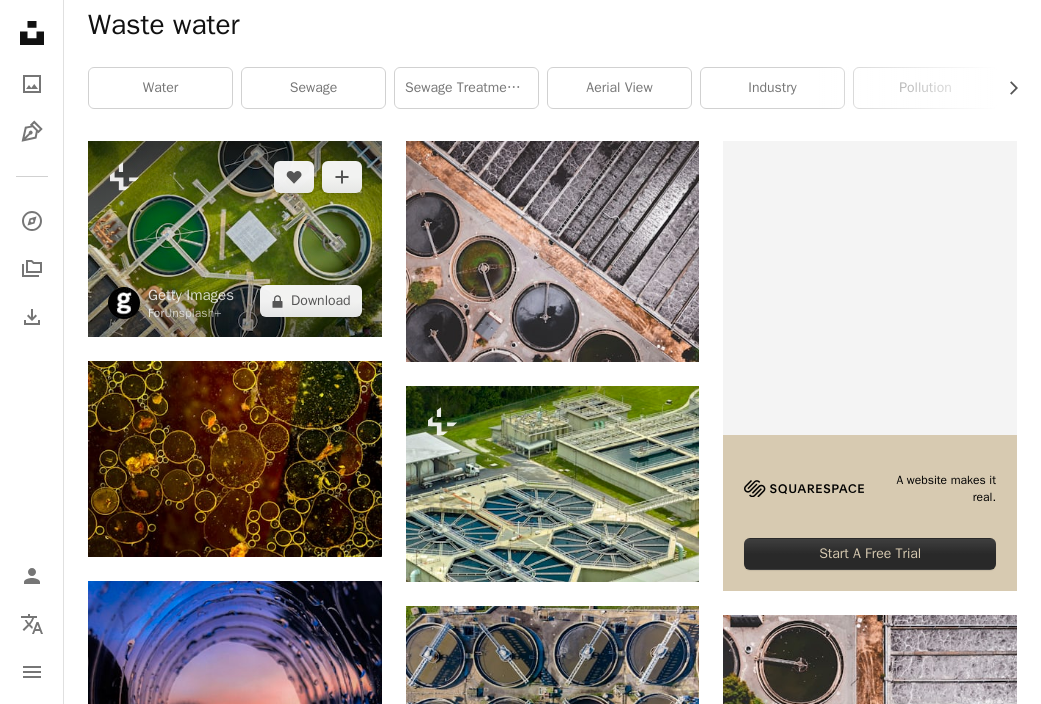 click at bounding box center [235, 239] 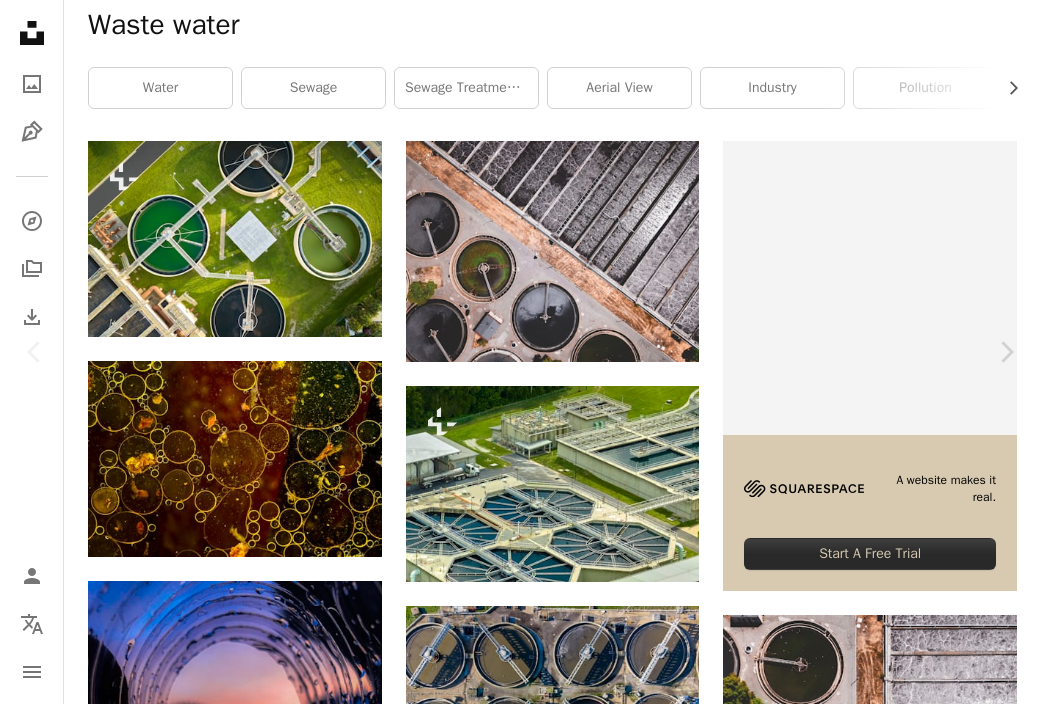click on "An X shape" at bounding box center (20, 20) 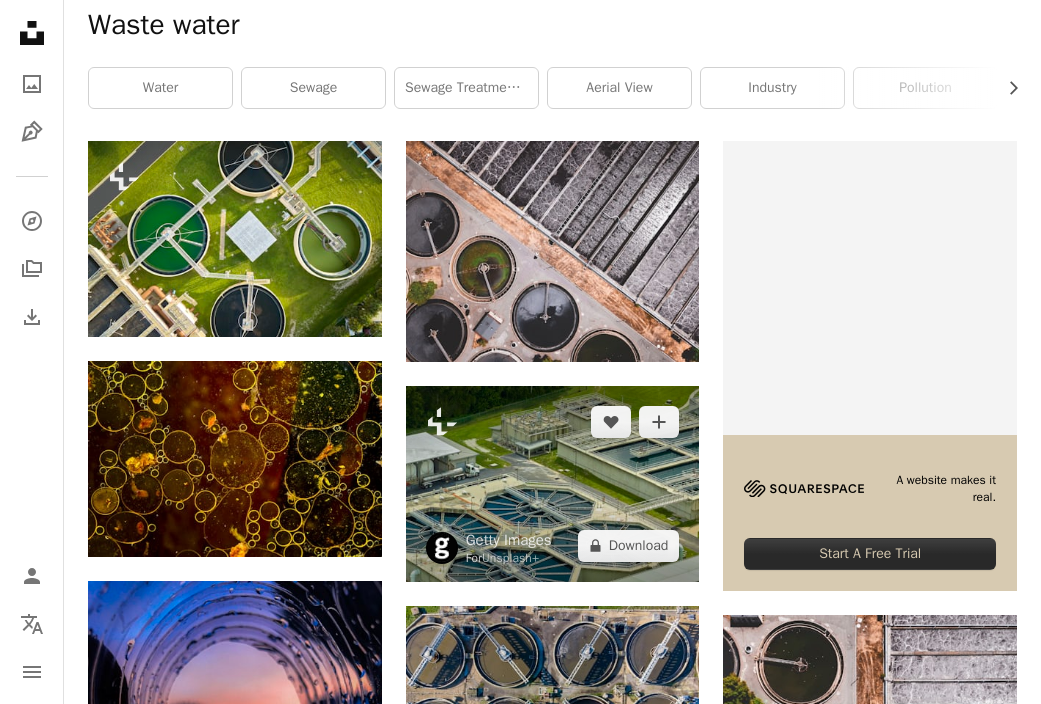 click at bounding box center [553, 484] 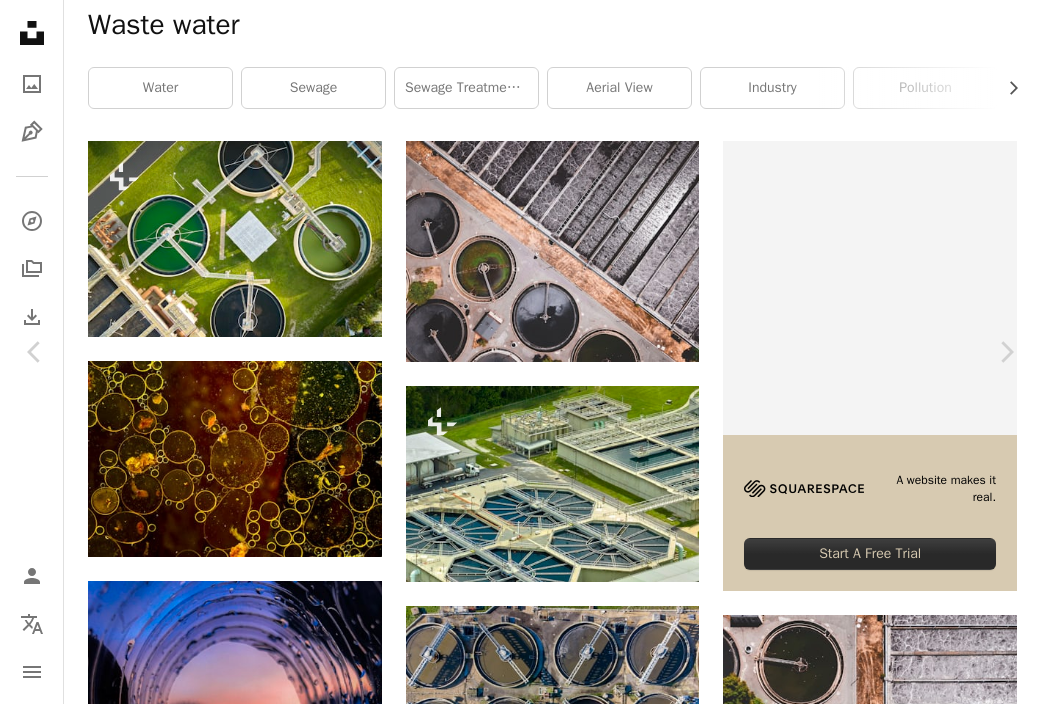 click on "An X shape" at bounding box center (20, 20) 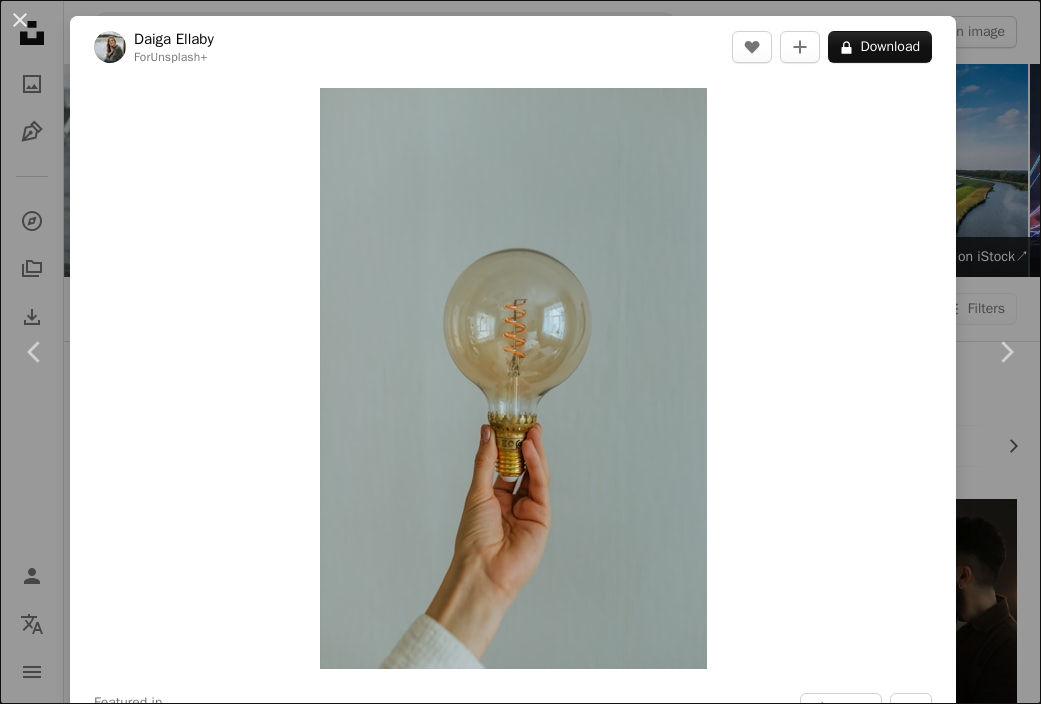 scroll, scrollTop: 5122, scrollLeft: 0, axis: vertical 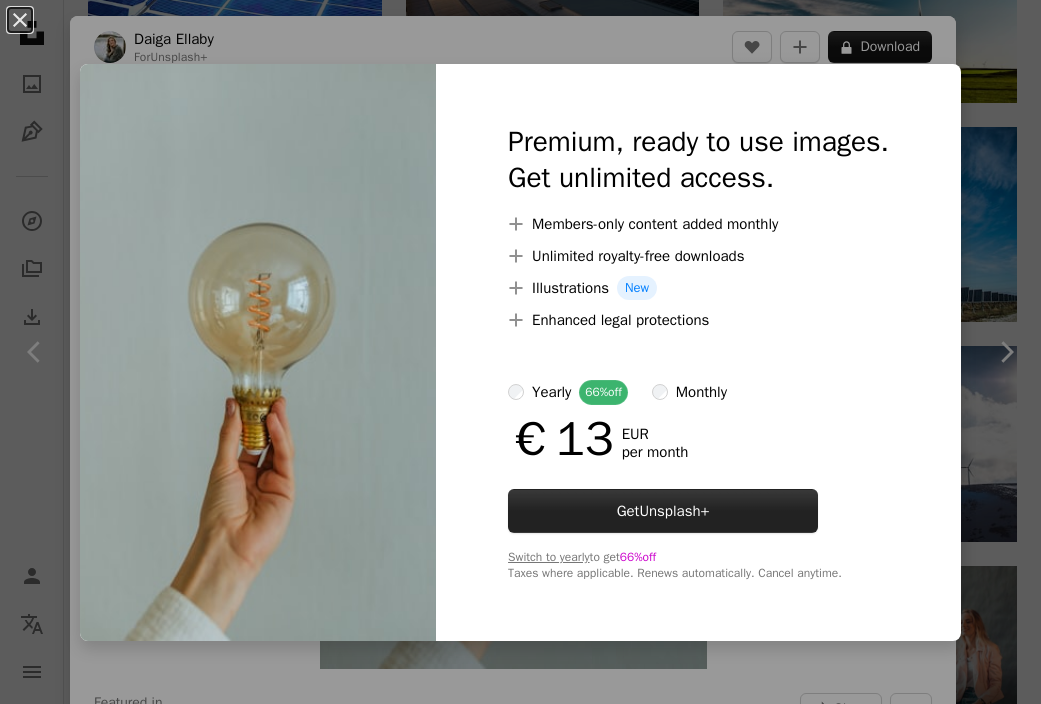 click on "Unsplash+" at bounding box center (674, 511) 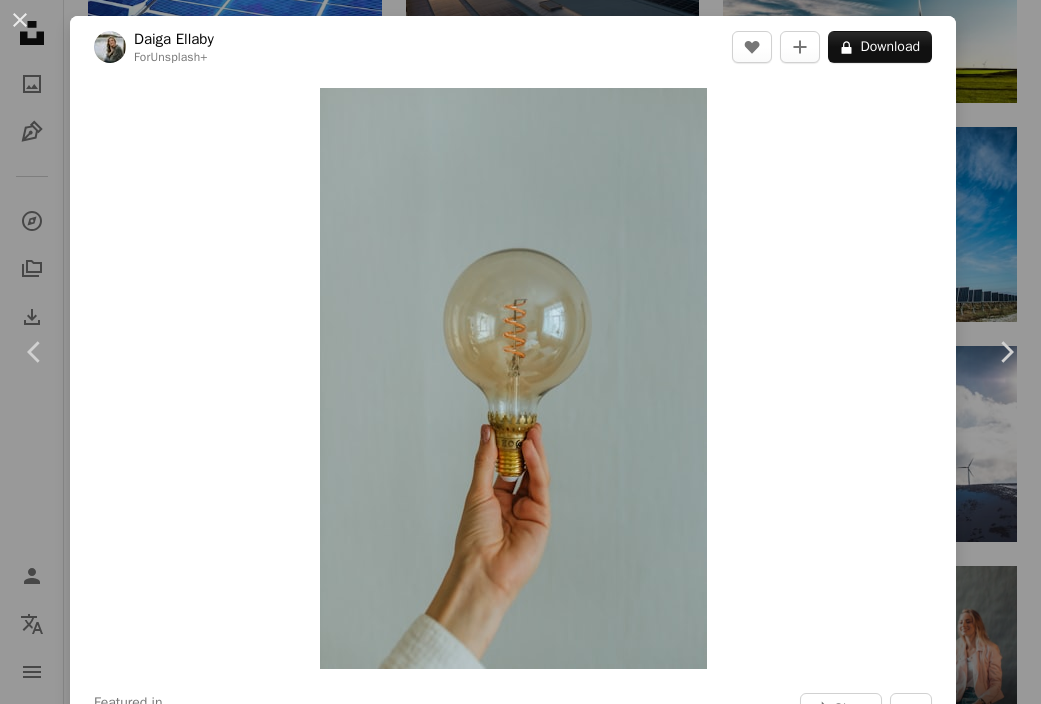 scroll, scrollTop: 137, scrollLeft: 0, axis: vertical 